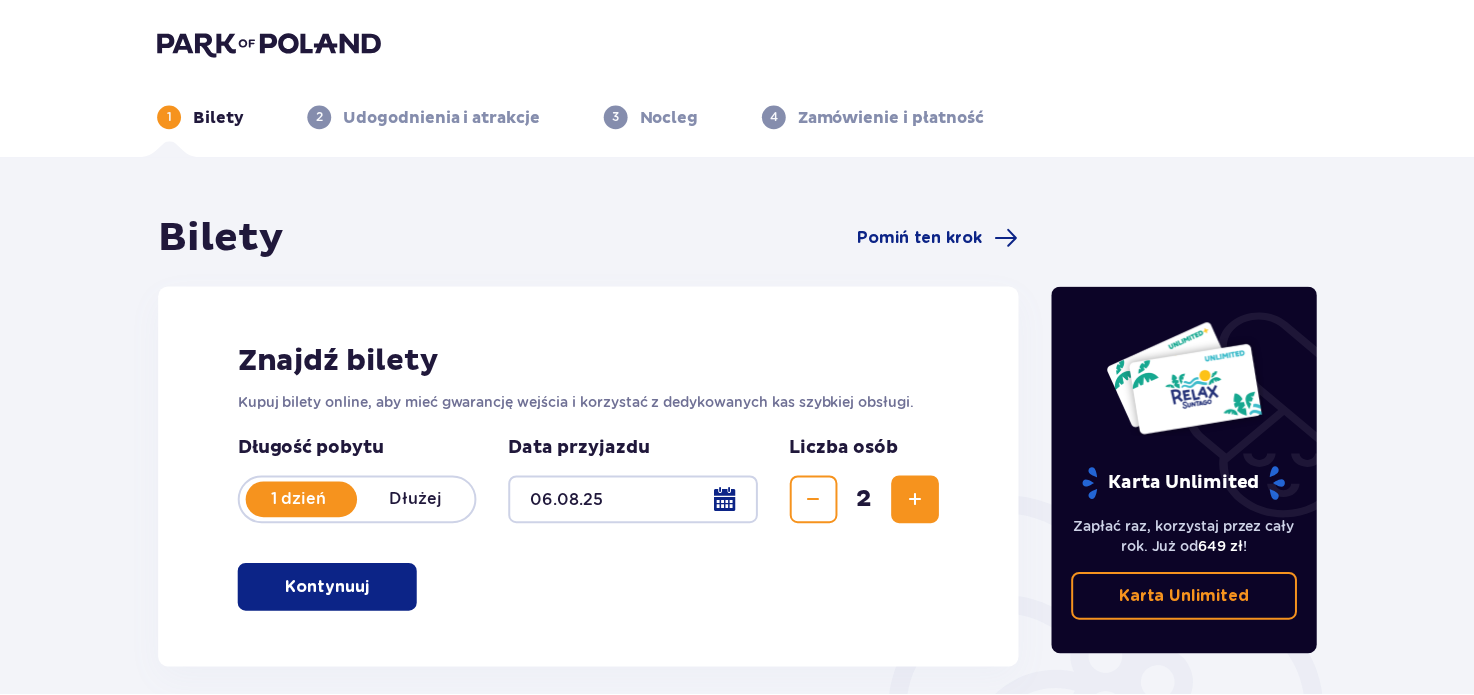 scroll, scrollTop: 0, scrollLeft: 0, axis: both 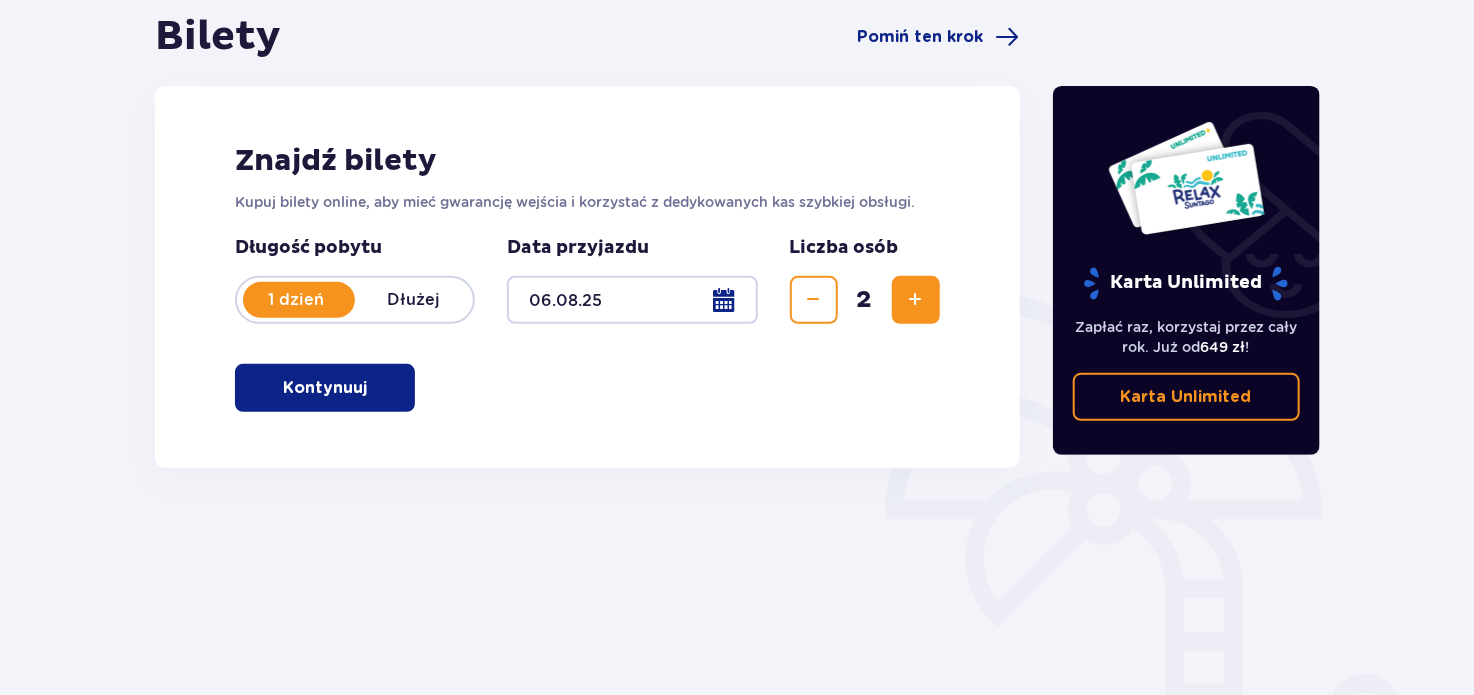 click at bounding box center (371, 388) 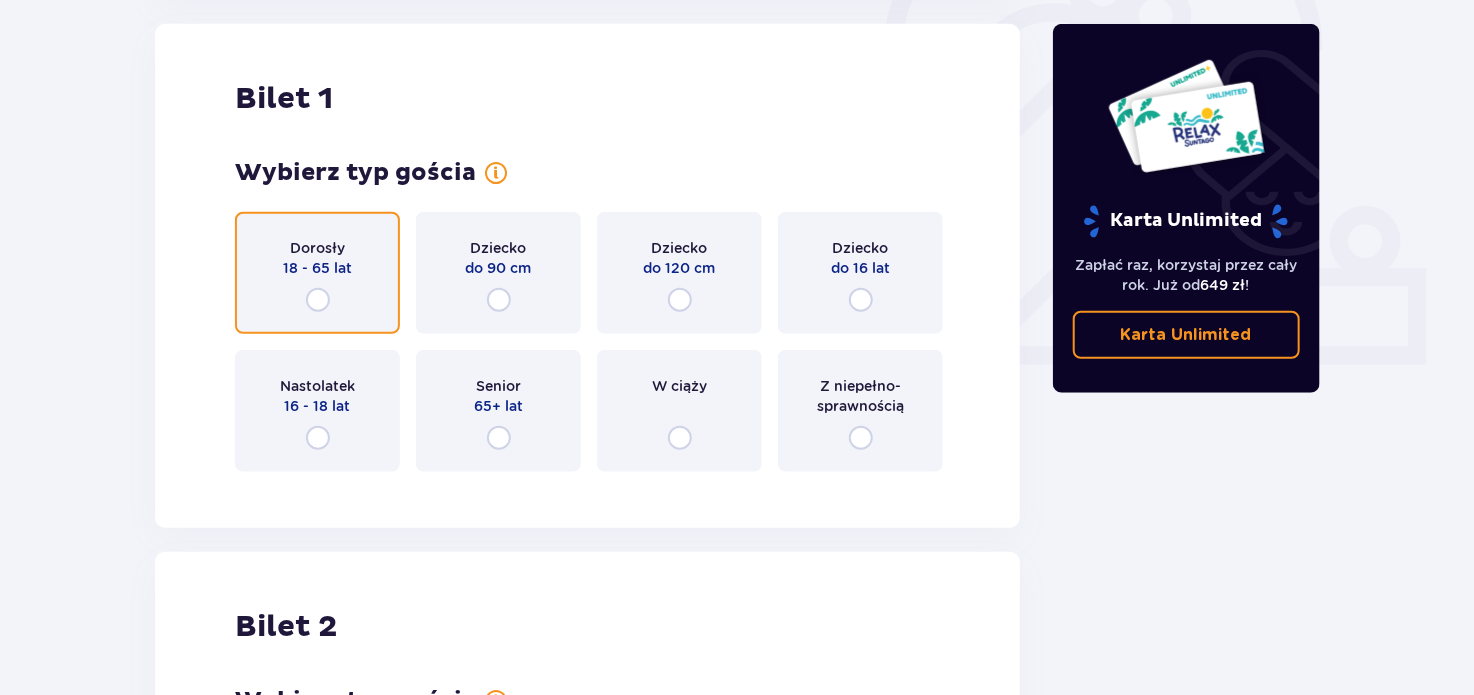 click at bounding box center [318, 300] 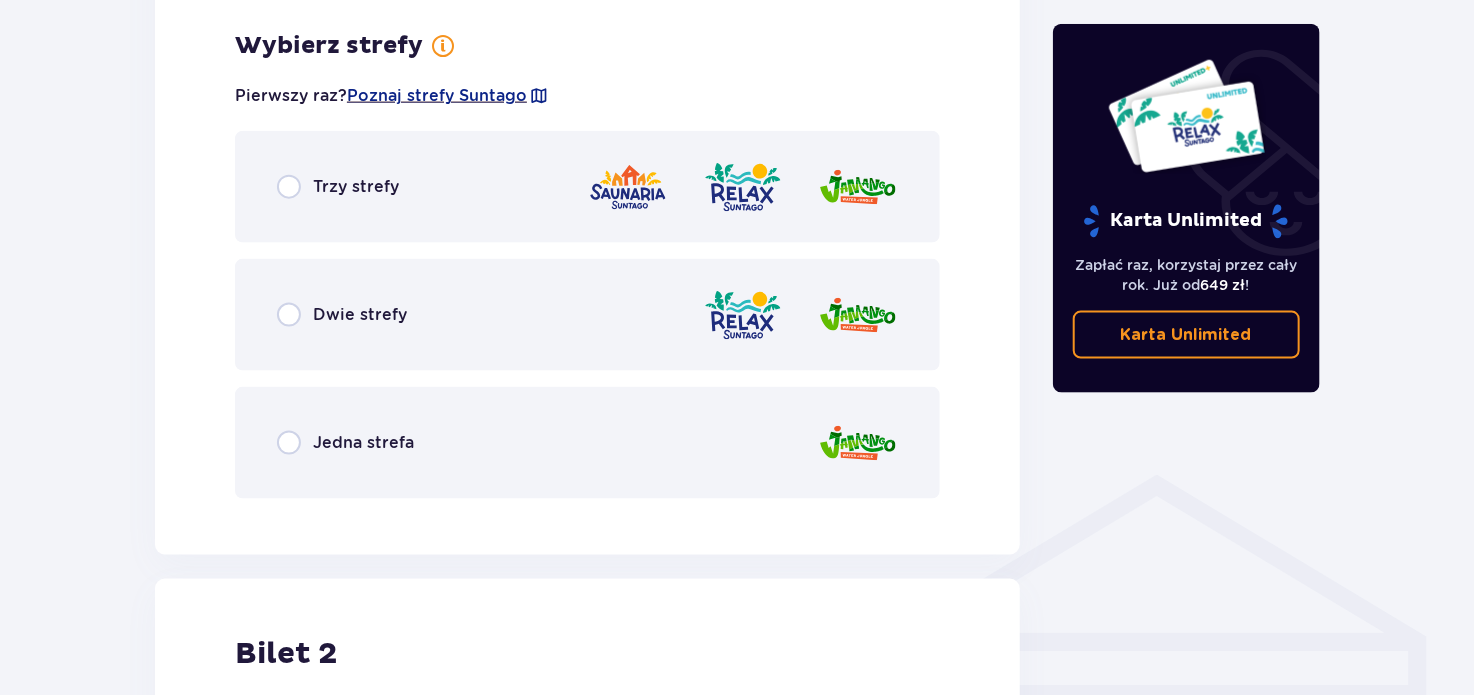 scroll, scrollTop: 1156, scrollLeft: 0, axis: vertical 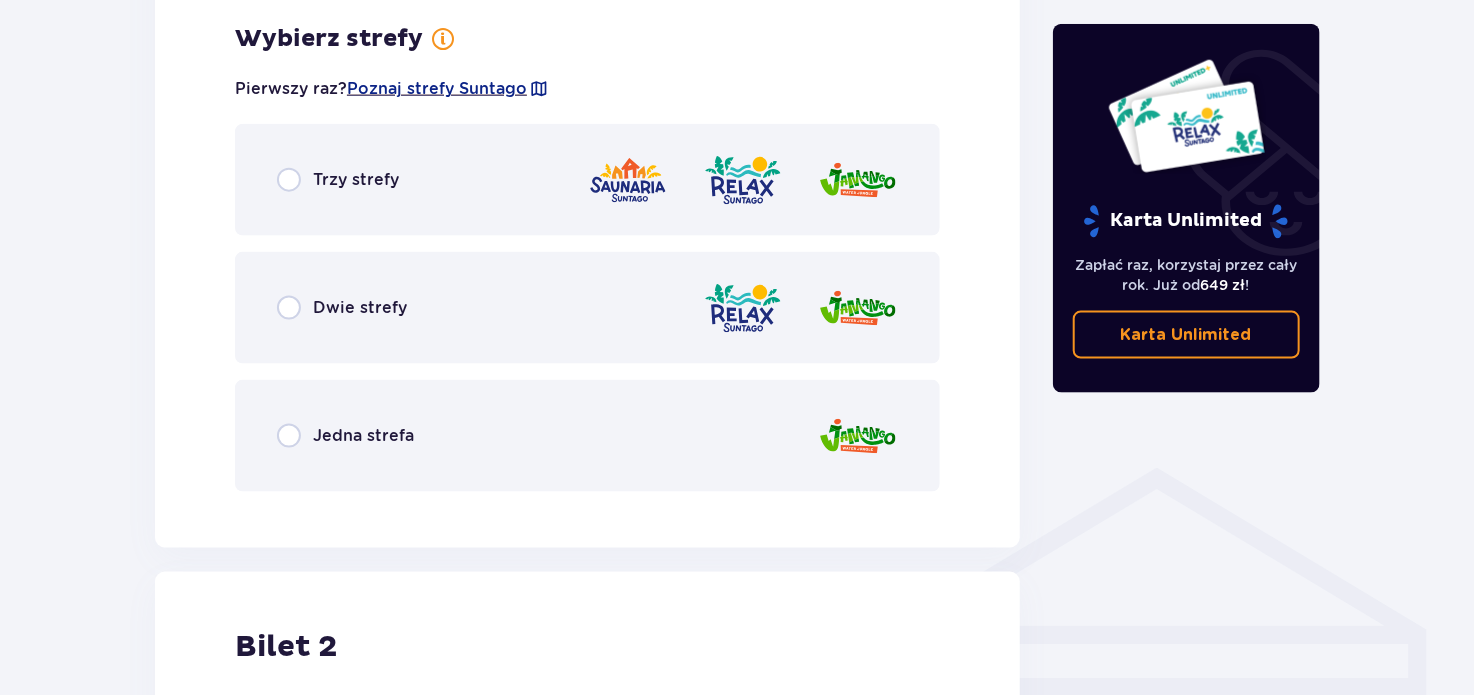 click on "Dwie strefy" at bounding box center [587, 308] 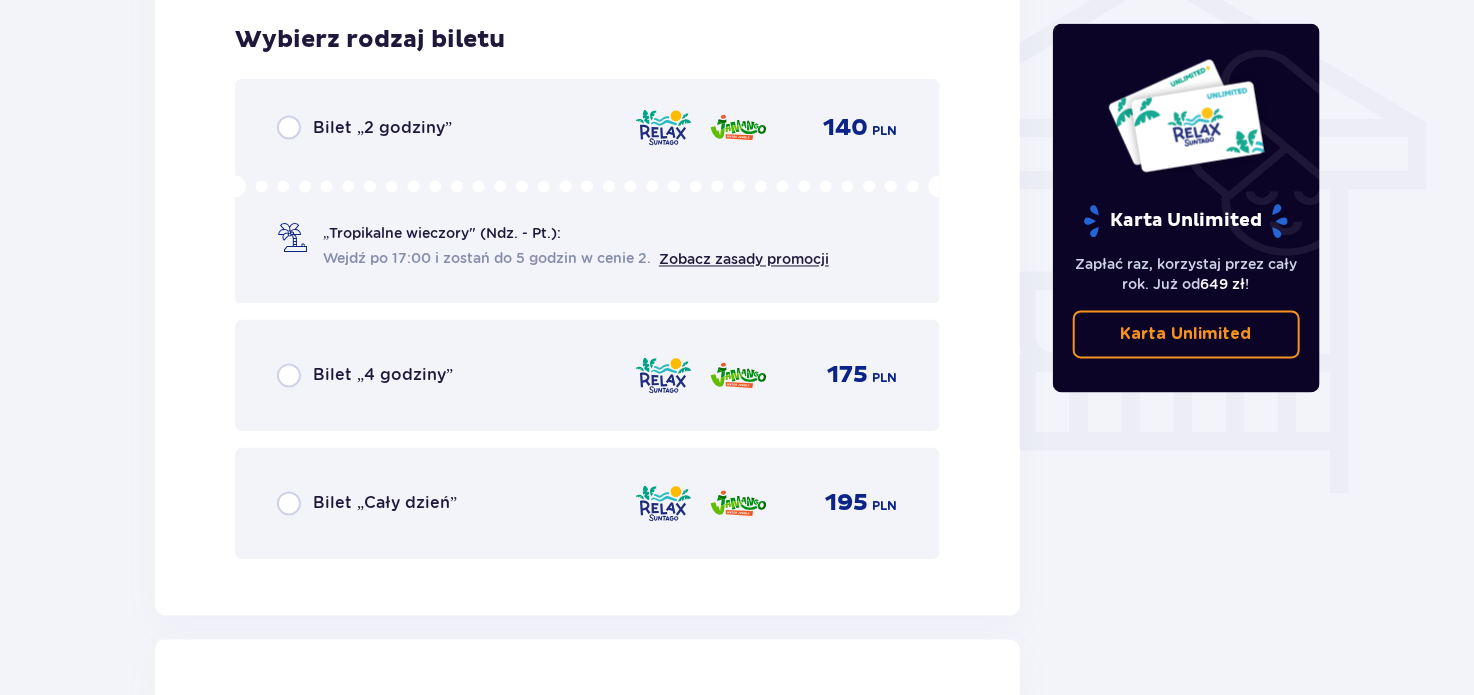 scroll, scrollTop: 1664, scrollLeft: 0, axis: vertical 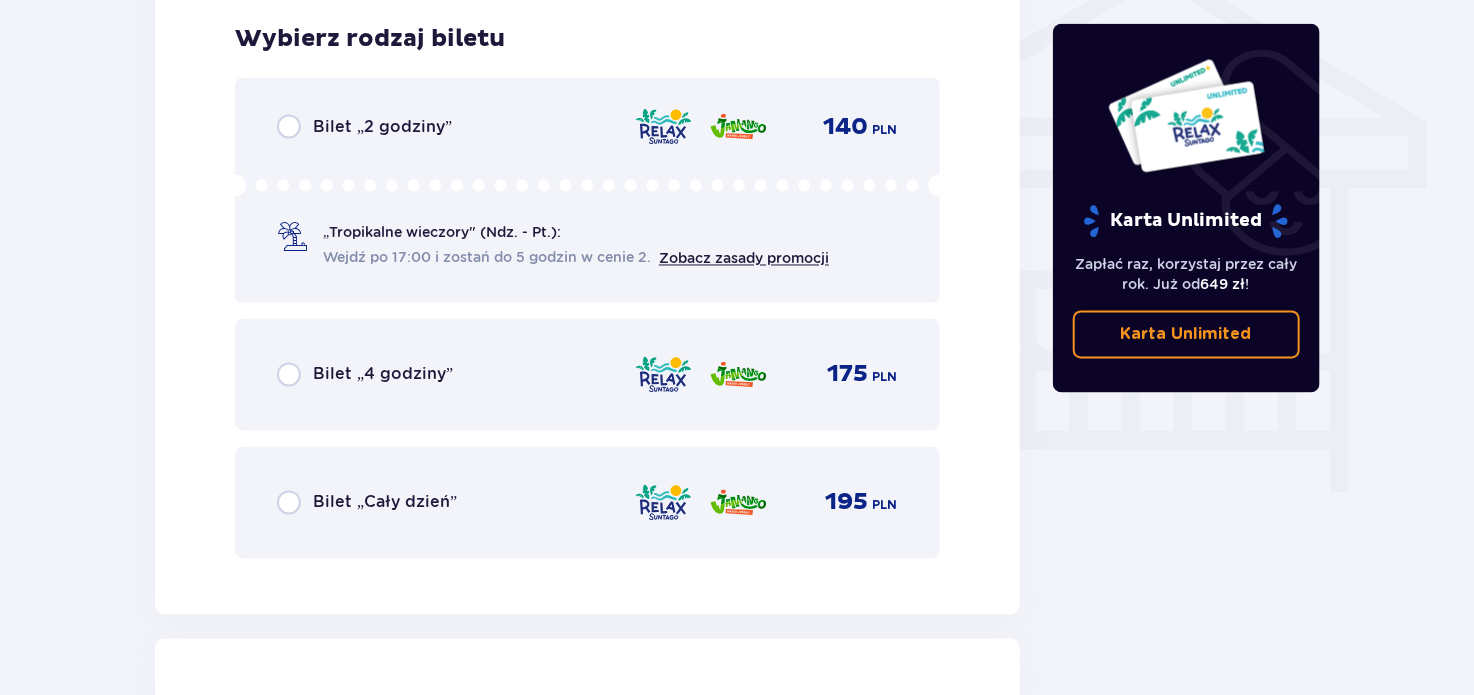 click on "Bilet „Cały dzień”" at bounding box center (367, 503) 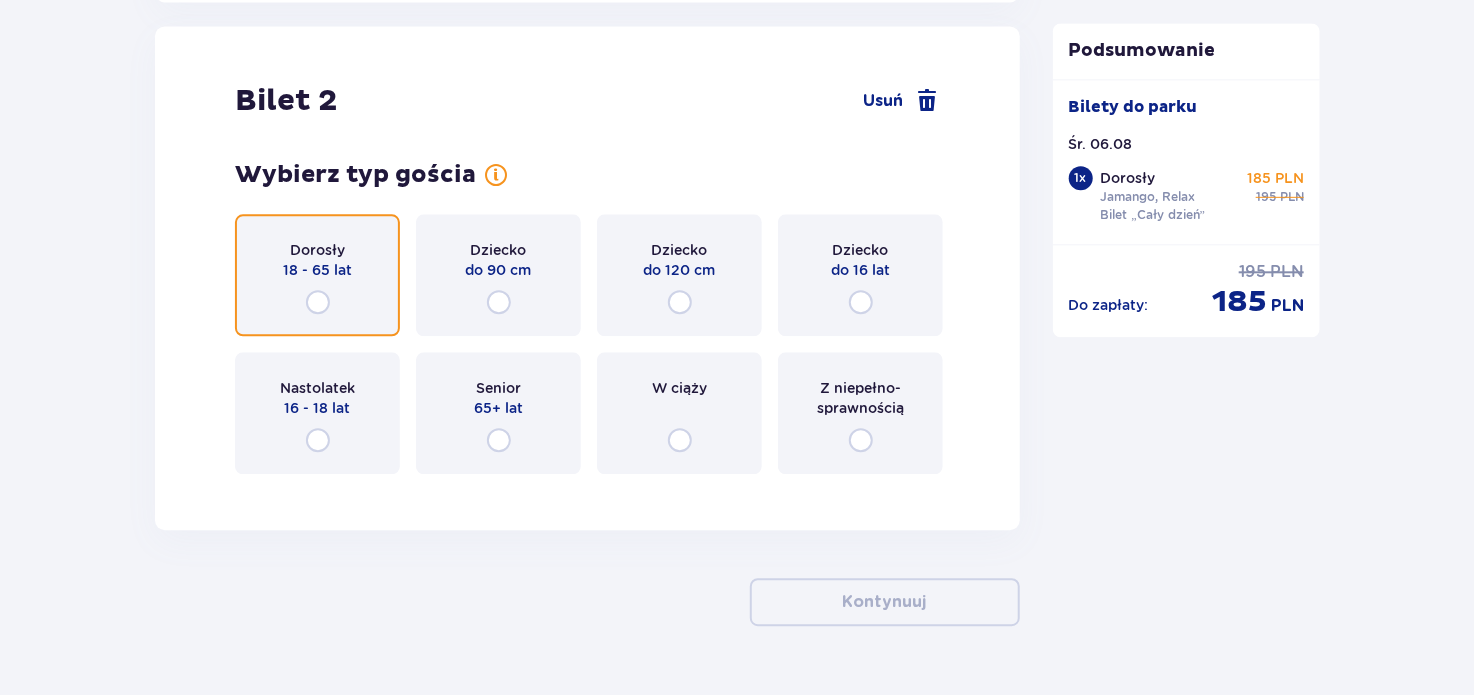 click at bounding box center [318, 302] 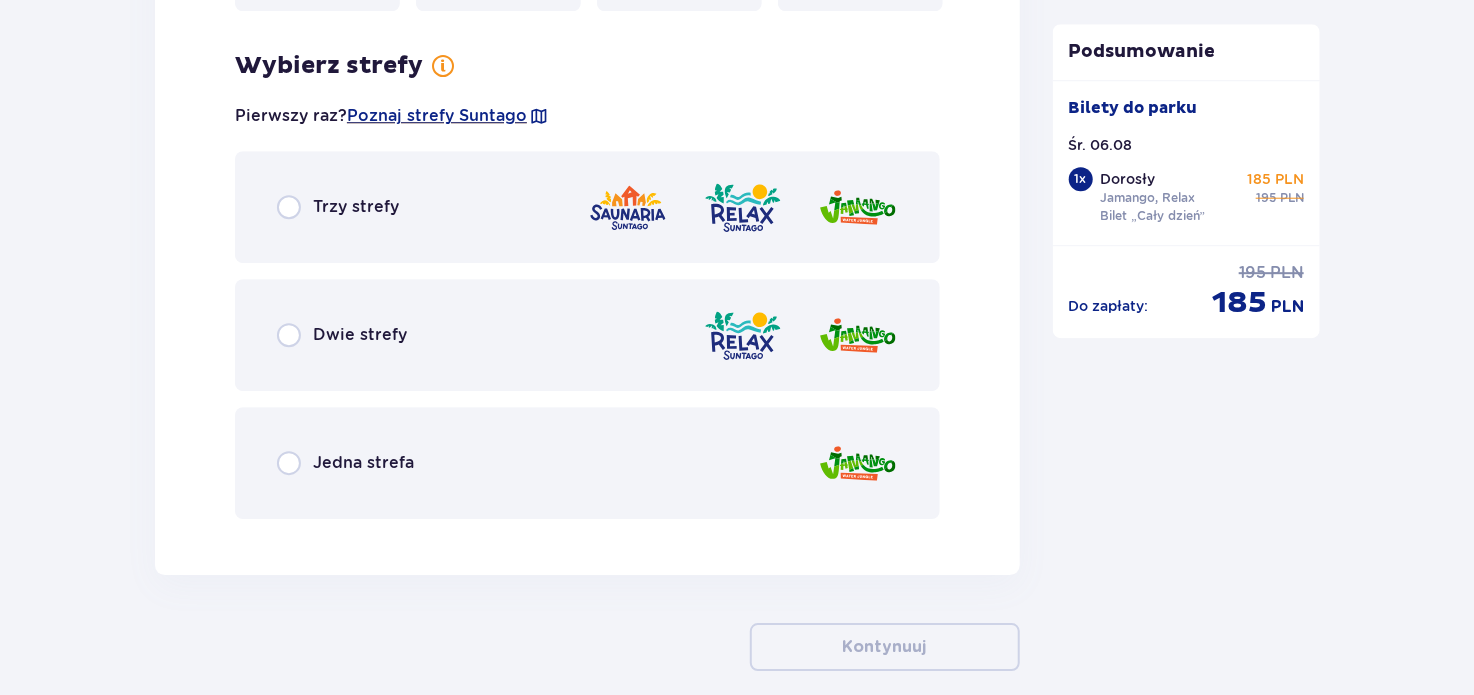scroll, scrollTop: 2765, scrollLeft: 0, axis: vertical 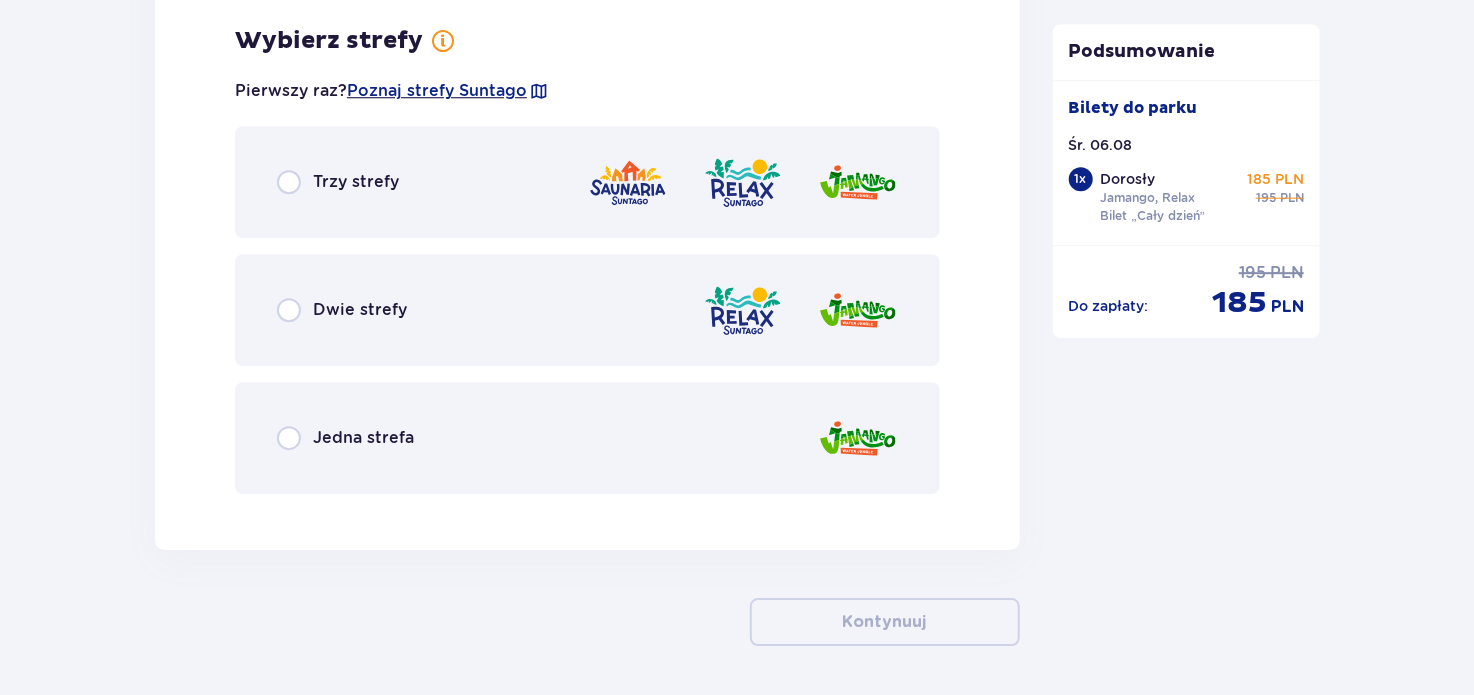 click on "Dwie strefy" at bounding box center [360, 310] 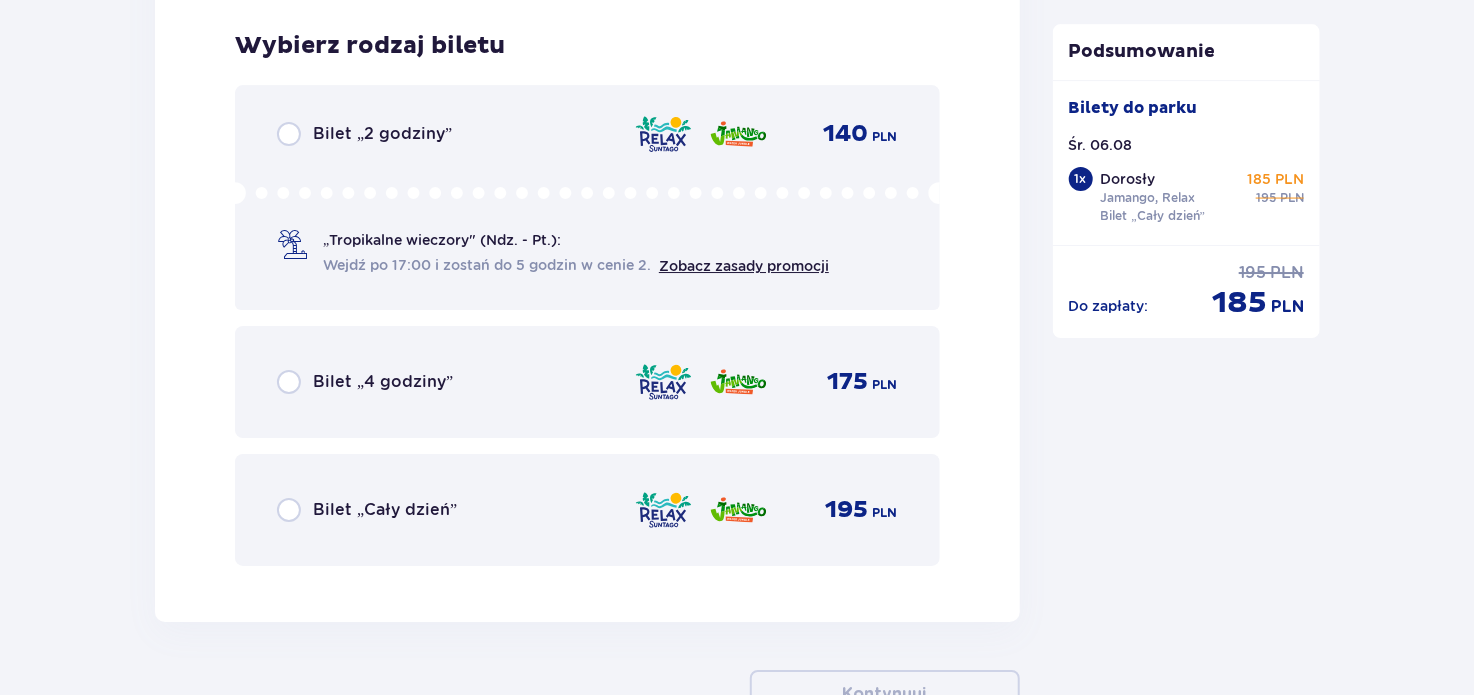 scroll, scrollTop: 3273, scrollLeft: 0, axis: vertical 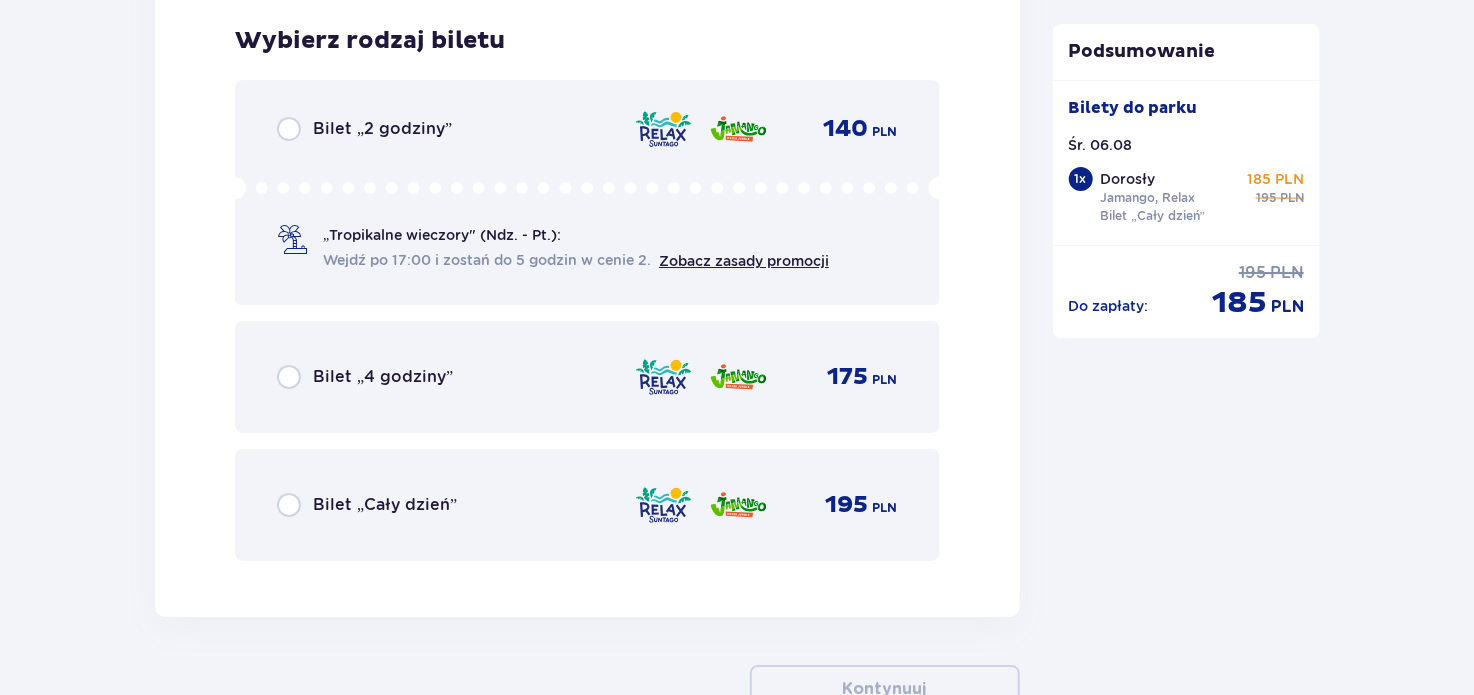 click on "Bilet „Cały dzień” 195 PLN" at bounding box center (587, 505) 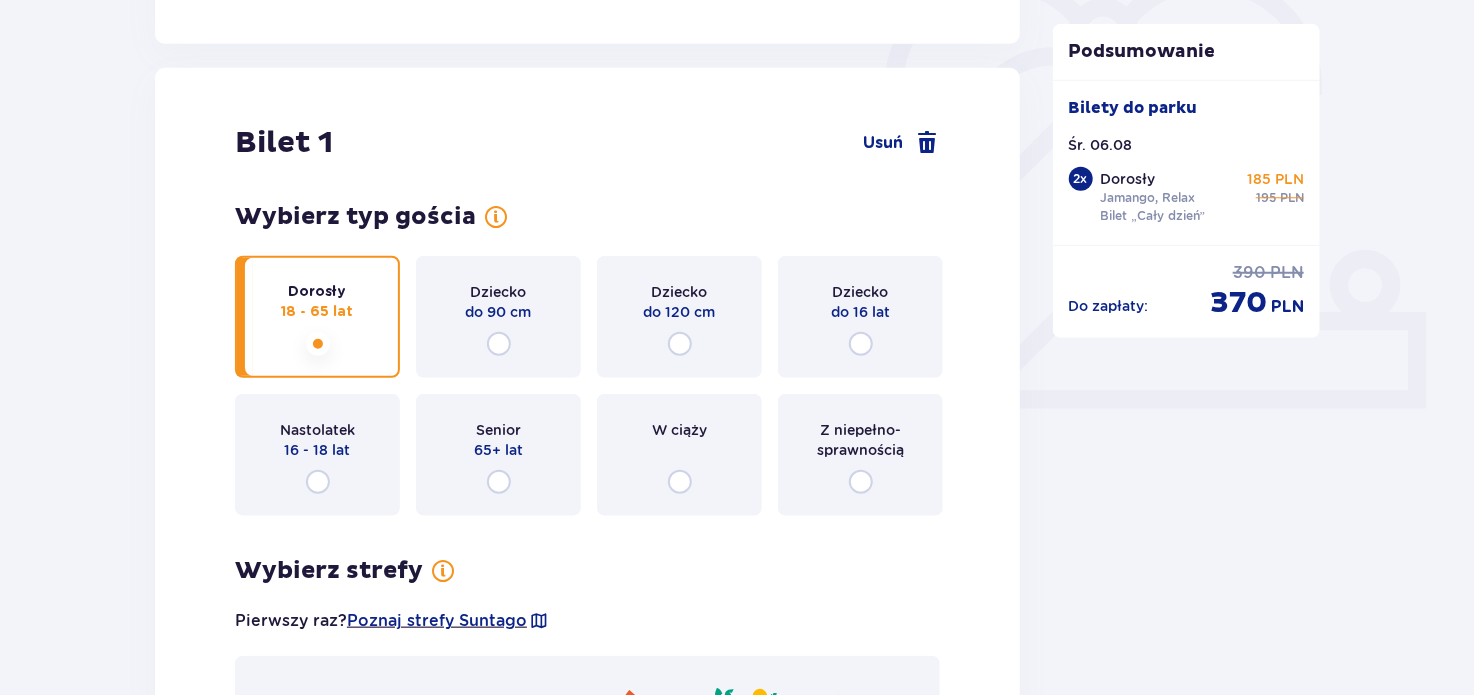 scroll, scrollTop: 600, scrollLeft: 0, axis: vertical 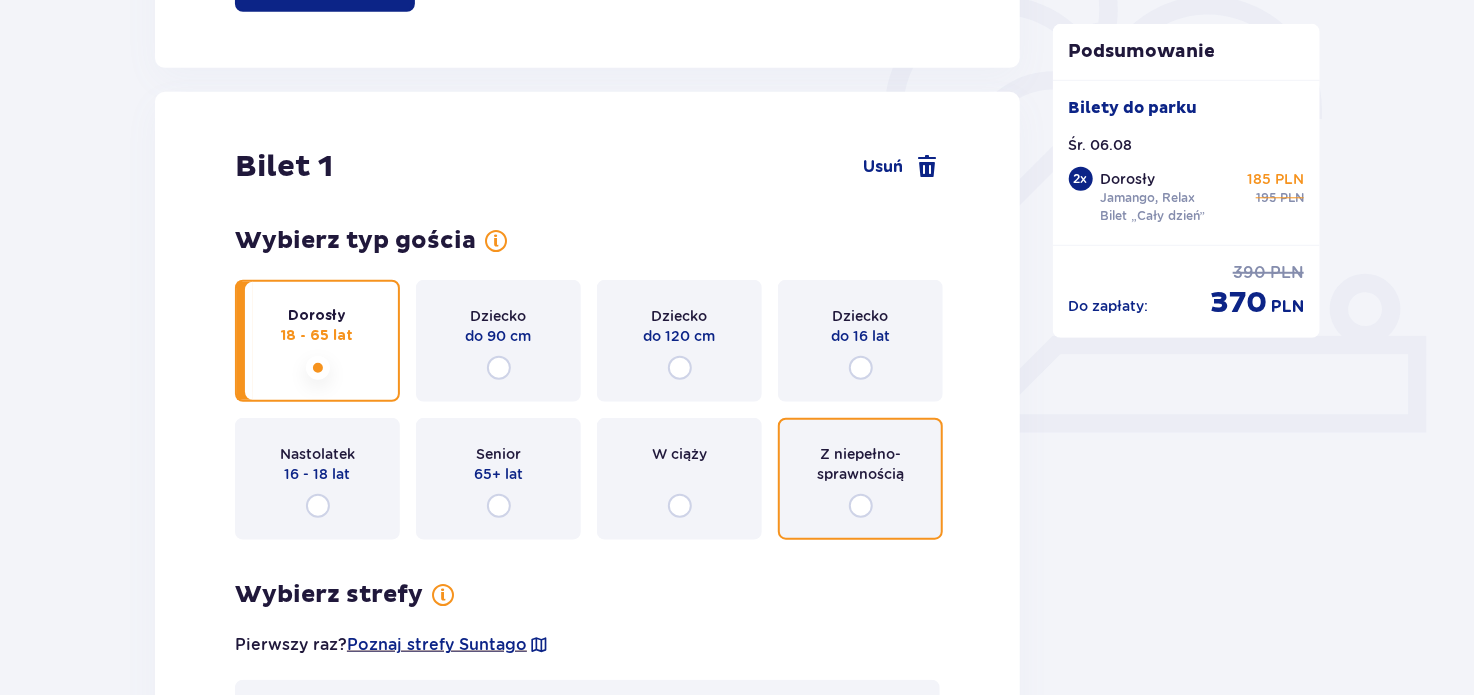 click at bounding box center (861, 506) 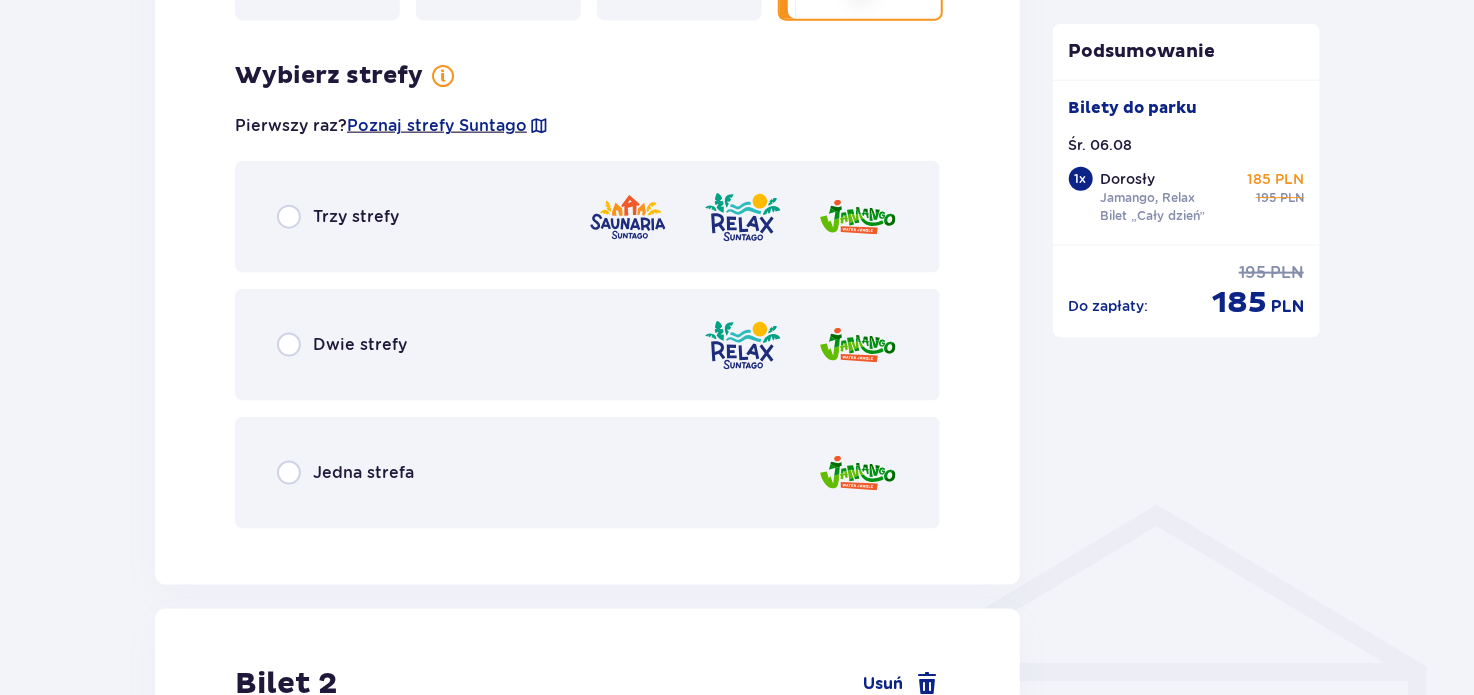 scroll, scrollTop: 1156, scrollLeft: 0, axis: vertical 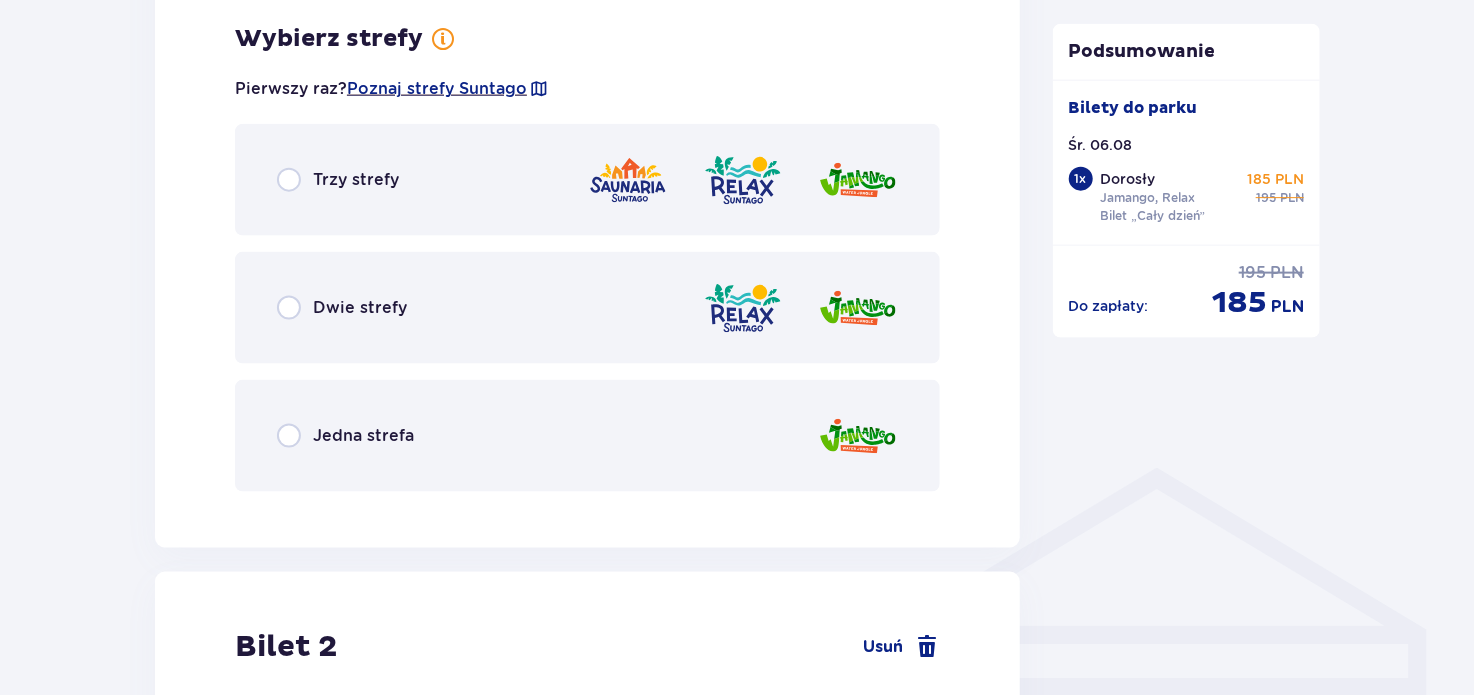 click on "Dwie strefy" at bounding box center (587, 308) 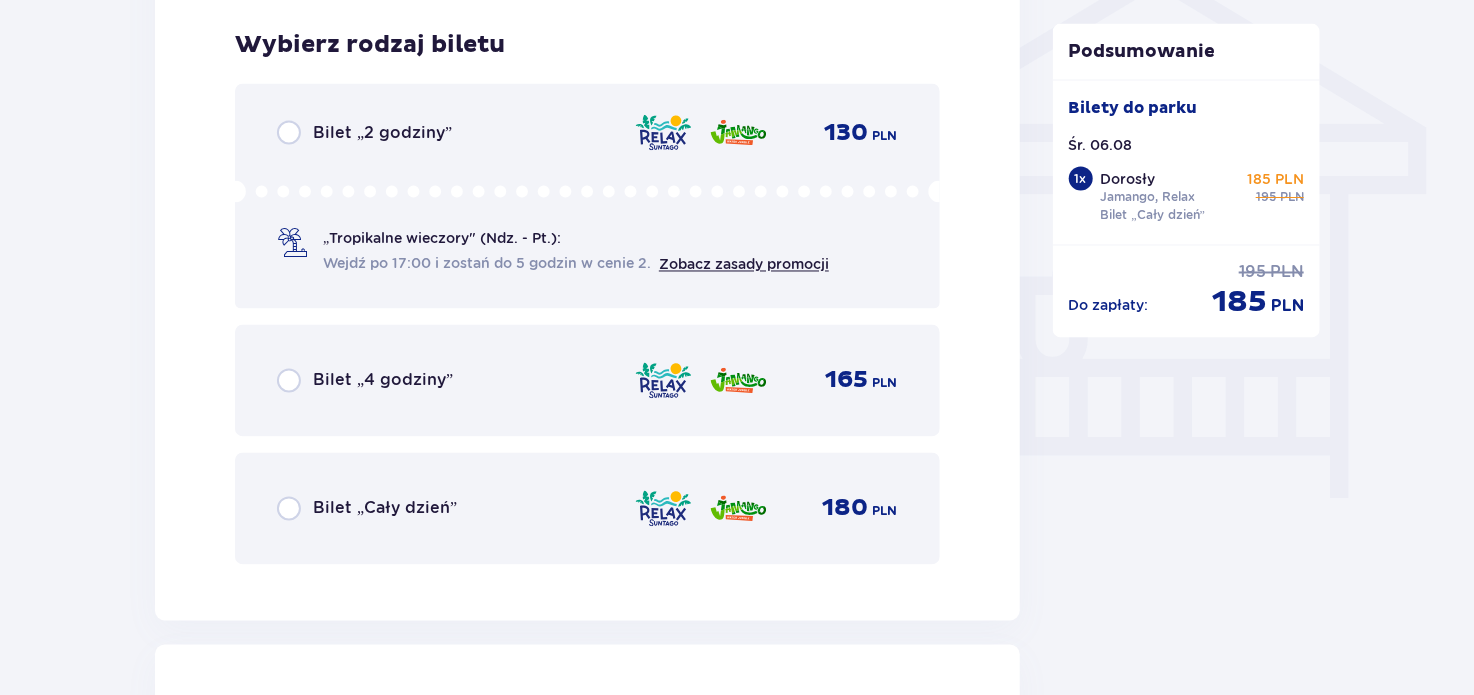 scroll, scrollTop: 1664, scrollLeft: 0, axis: vertical 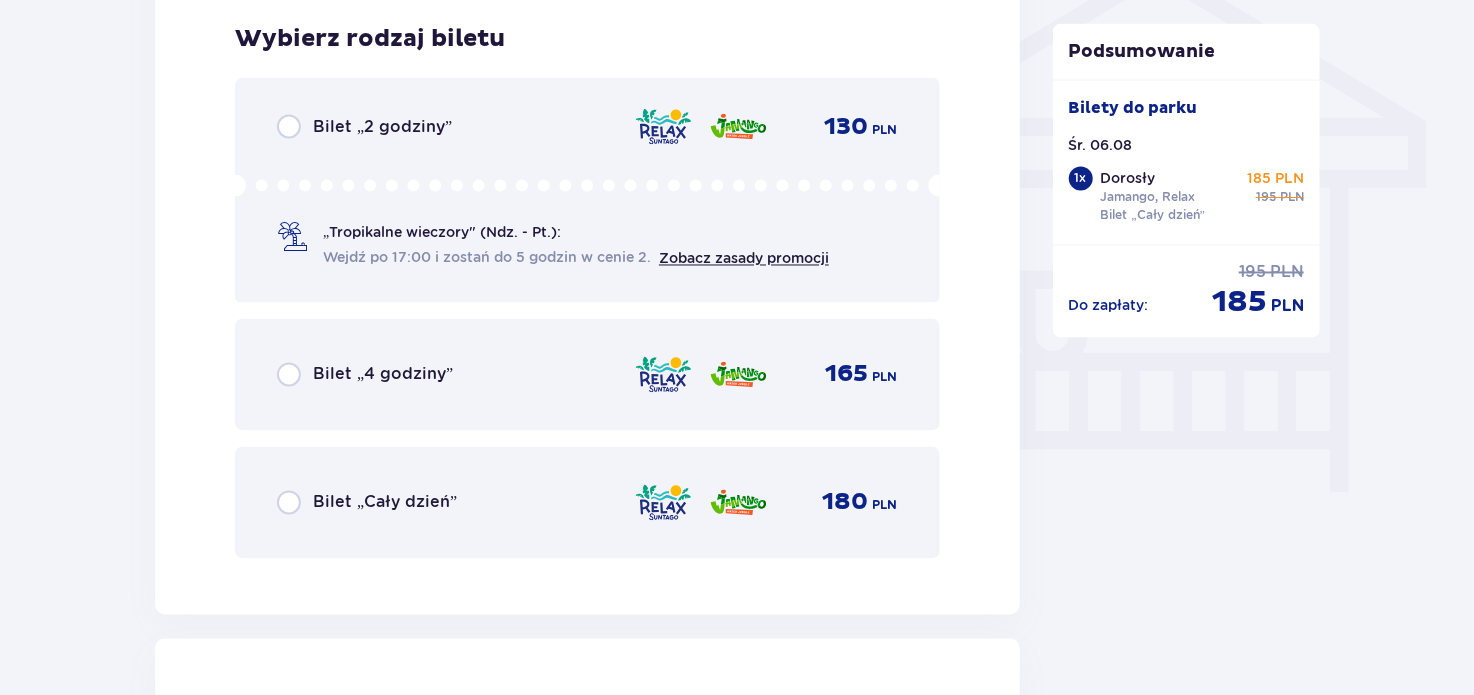 click on "Bilet „Cały dzień” 180 PLN" at bounding box center [587, 503] 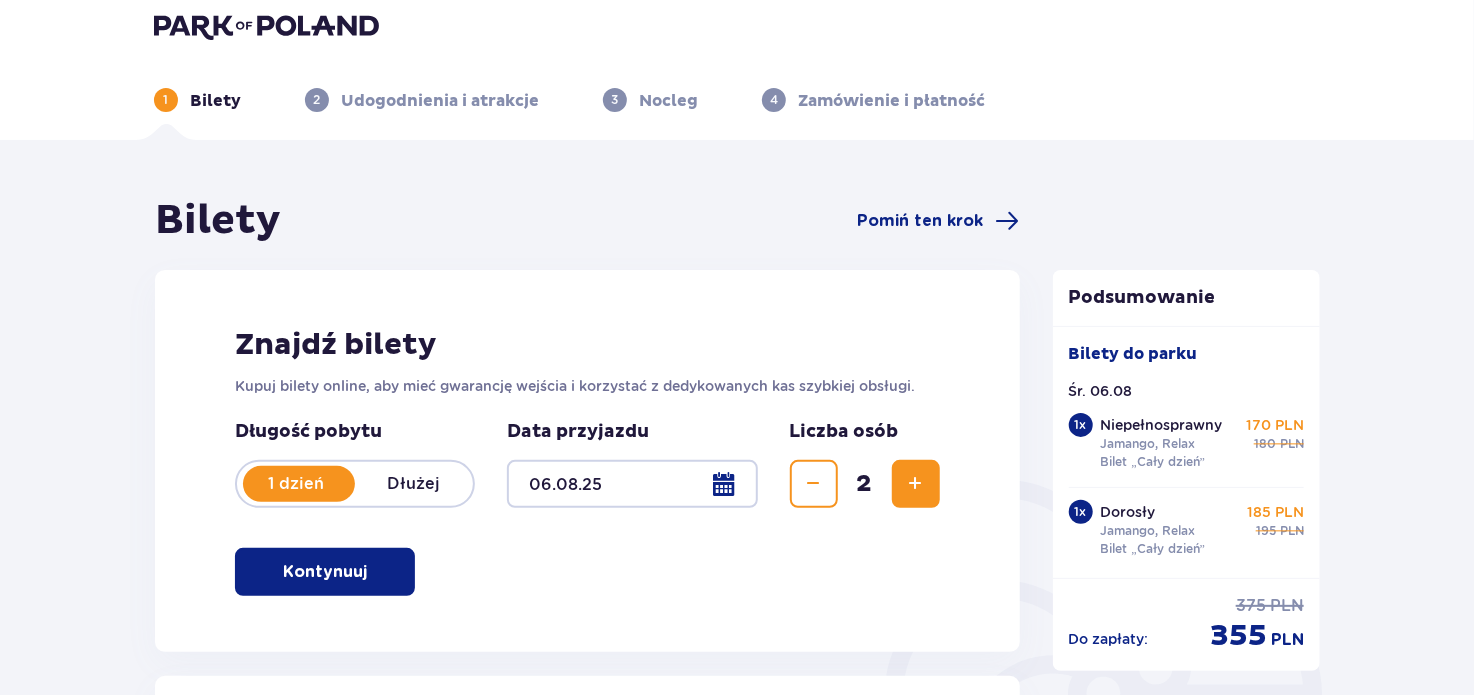 scroll, scrollTop: 0, scrollLeft: 0, axis: both 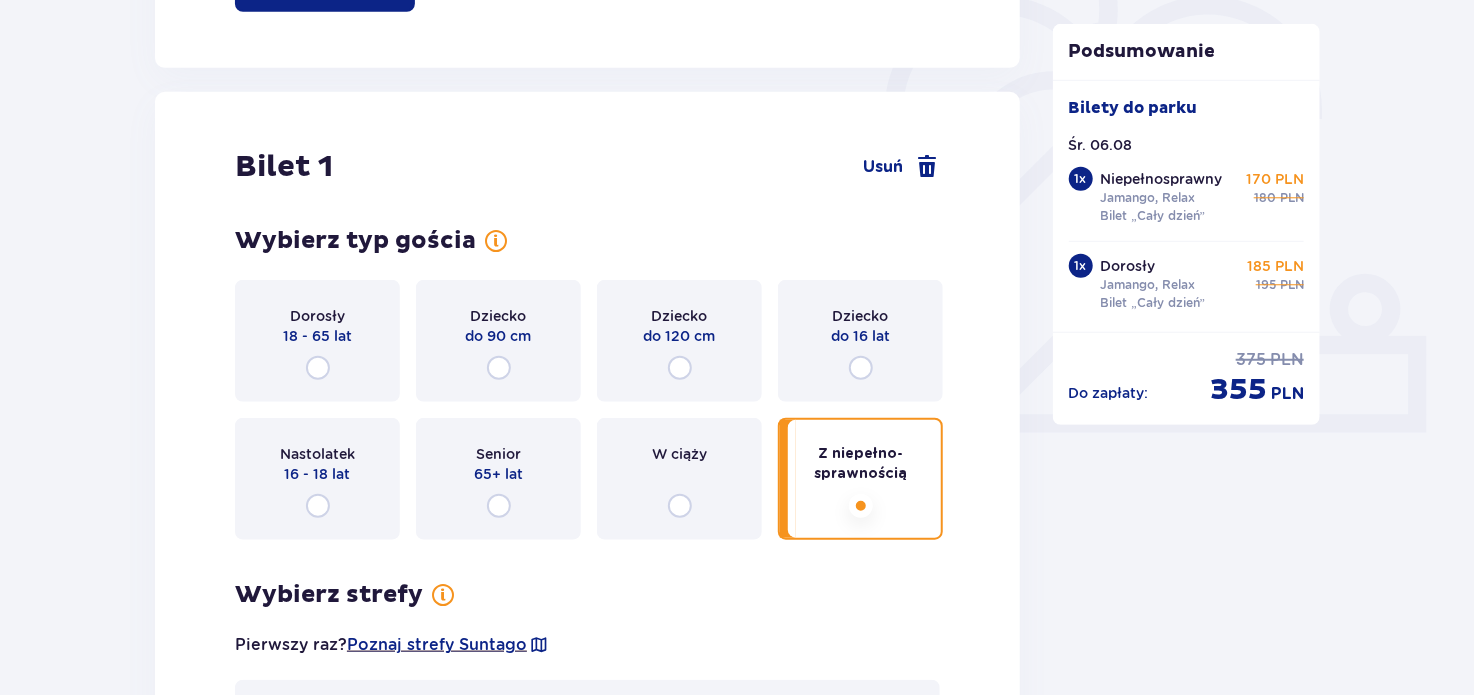 click on "Dorosły 18 - 65 lat" at bounding box center (317, 341) 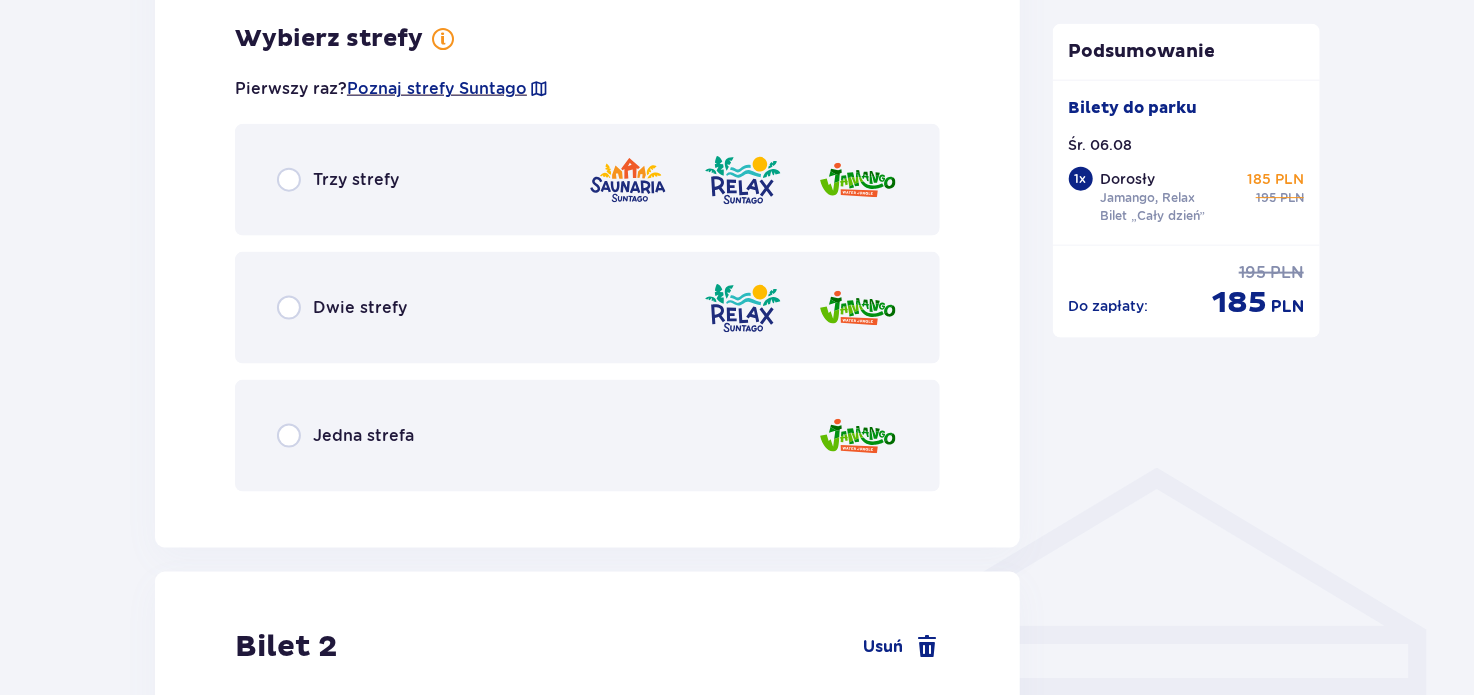 click on "Dwie strefy" at bounding box center (587, 308) 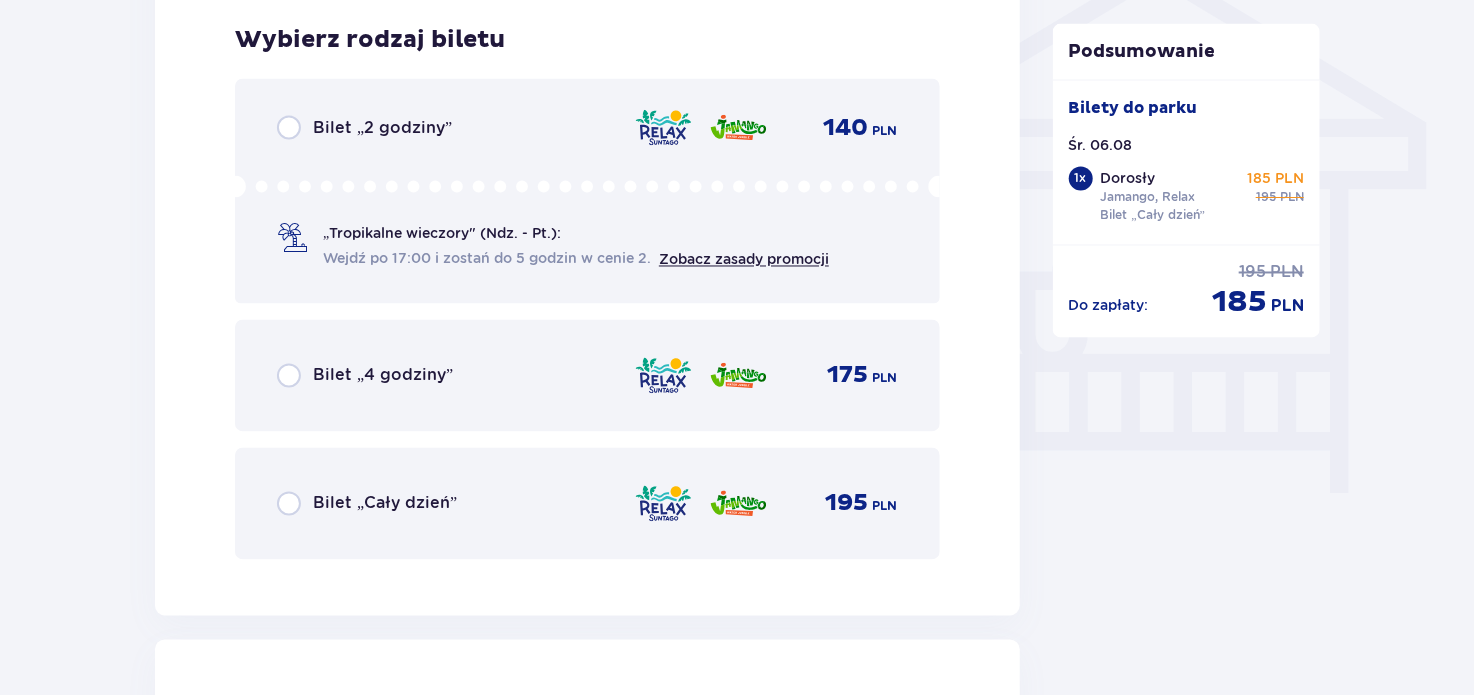 scroll, scrollTop: 1664, scrollLeft: 0, axis: vertical 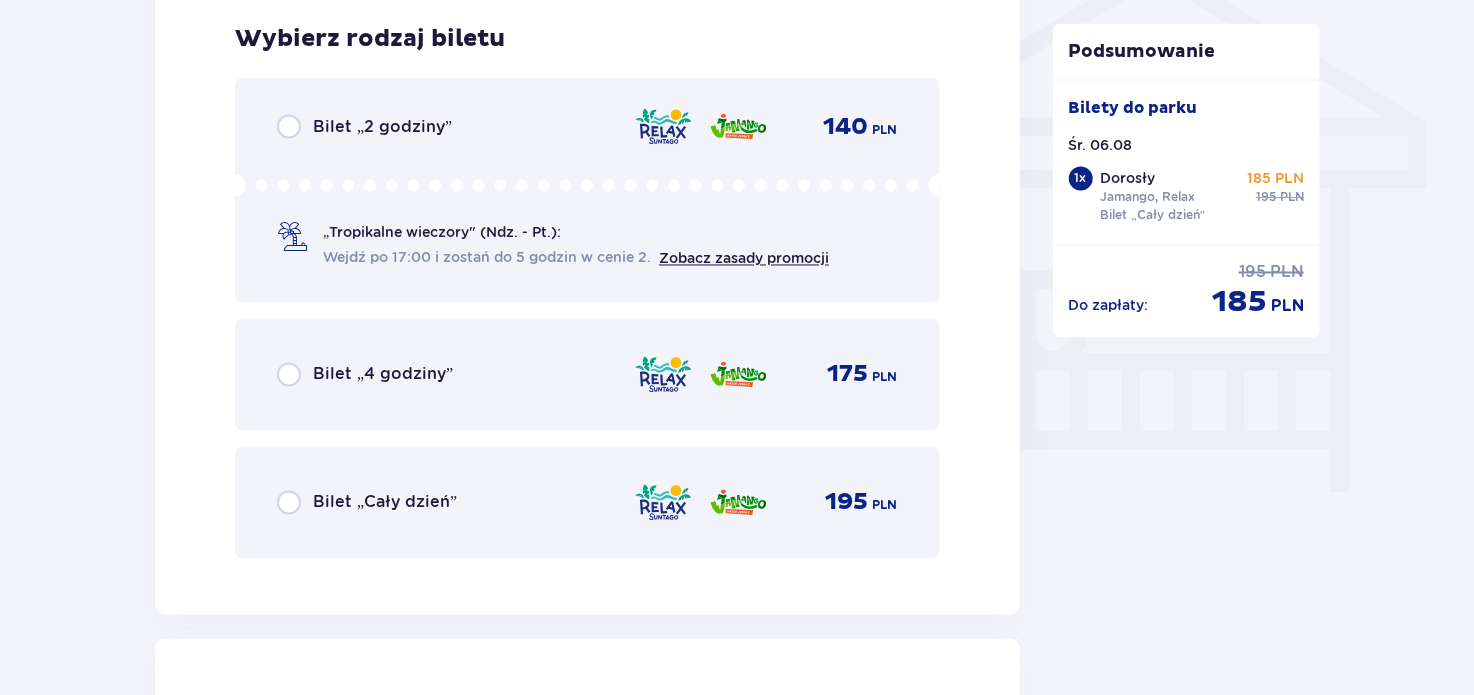 click on "Bilet „Cały dzień” 195 PLN" at bounding box center (587, 503) 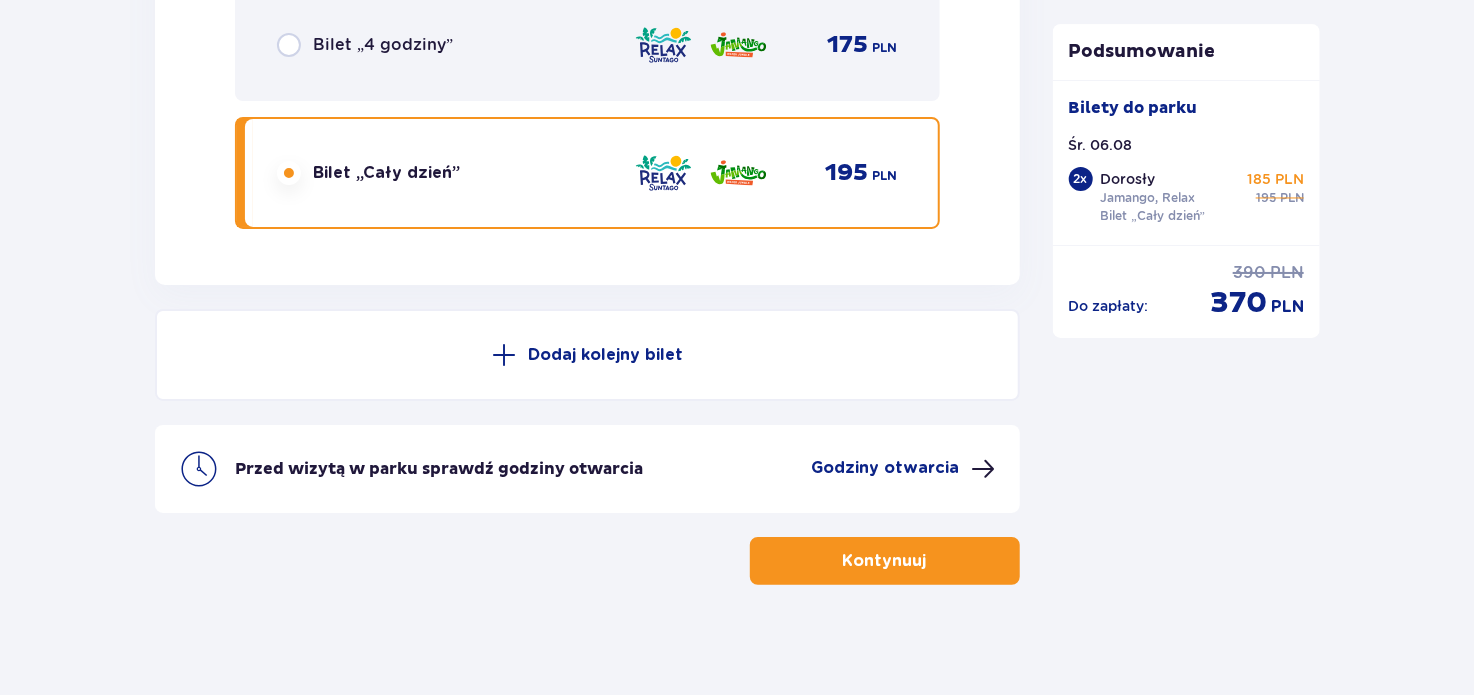 scroll, scrollTop: 3612, scrollLeft: 0, axis: vertical 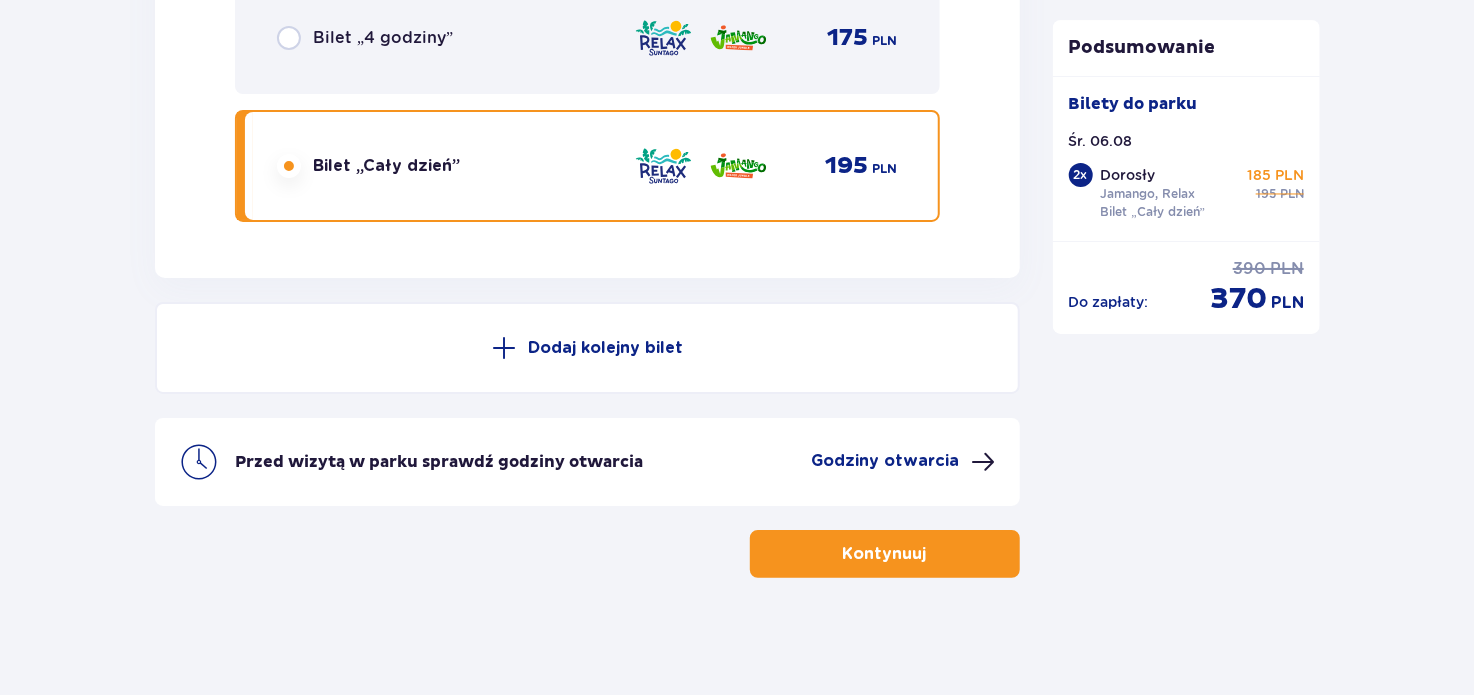 click at bounding box center (931, 554) 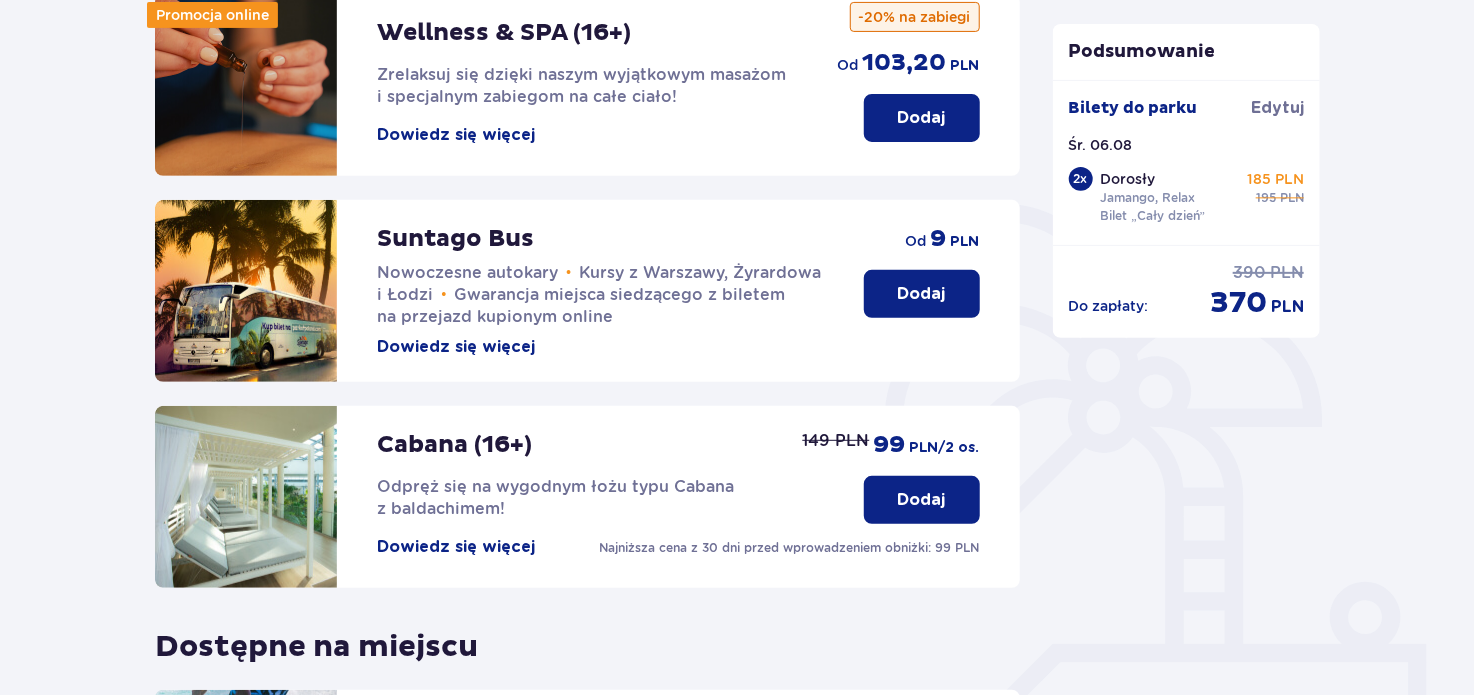 scroll, scrollTop: 300, scrollLeft: 0, axis: vertical 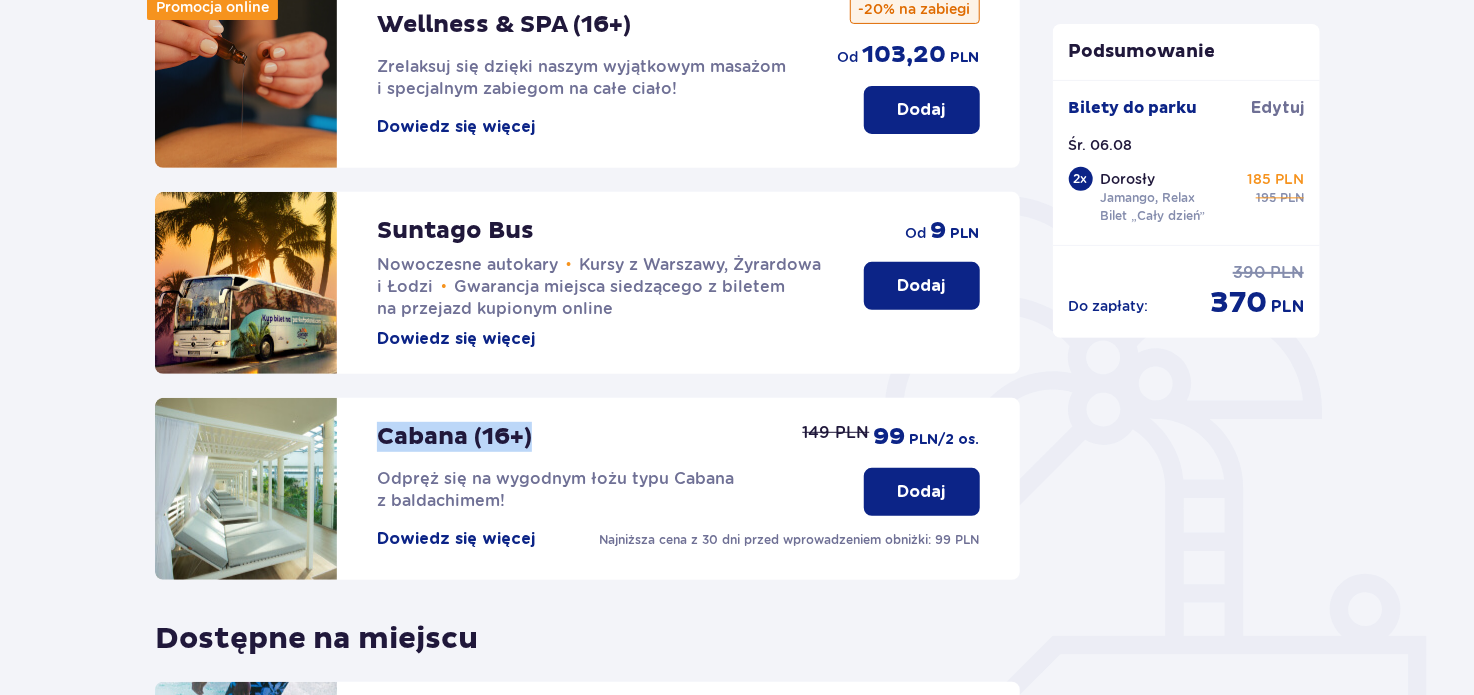 drag, startPoint x: 380, startPoint y: 432, endPoint x: 531, endPoint y: 438, distance: 151.11916 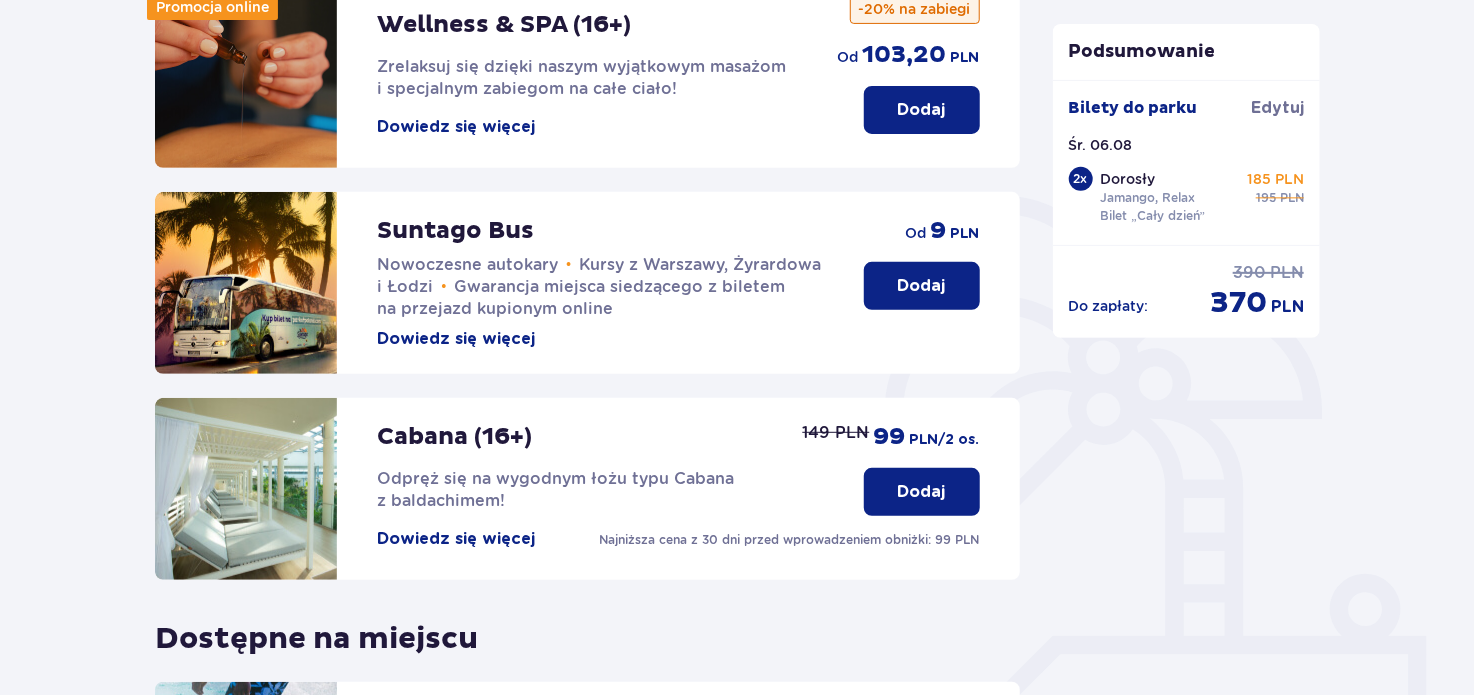 click on "Cabana (16+) Odpręż się na wygodnym łożu typu Cabana z baldachimem! Dowiedz się więcej" at bounding box center [600, 474] 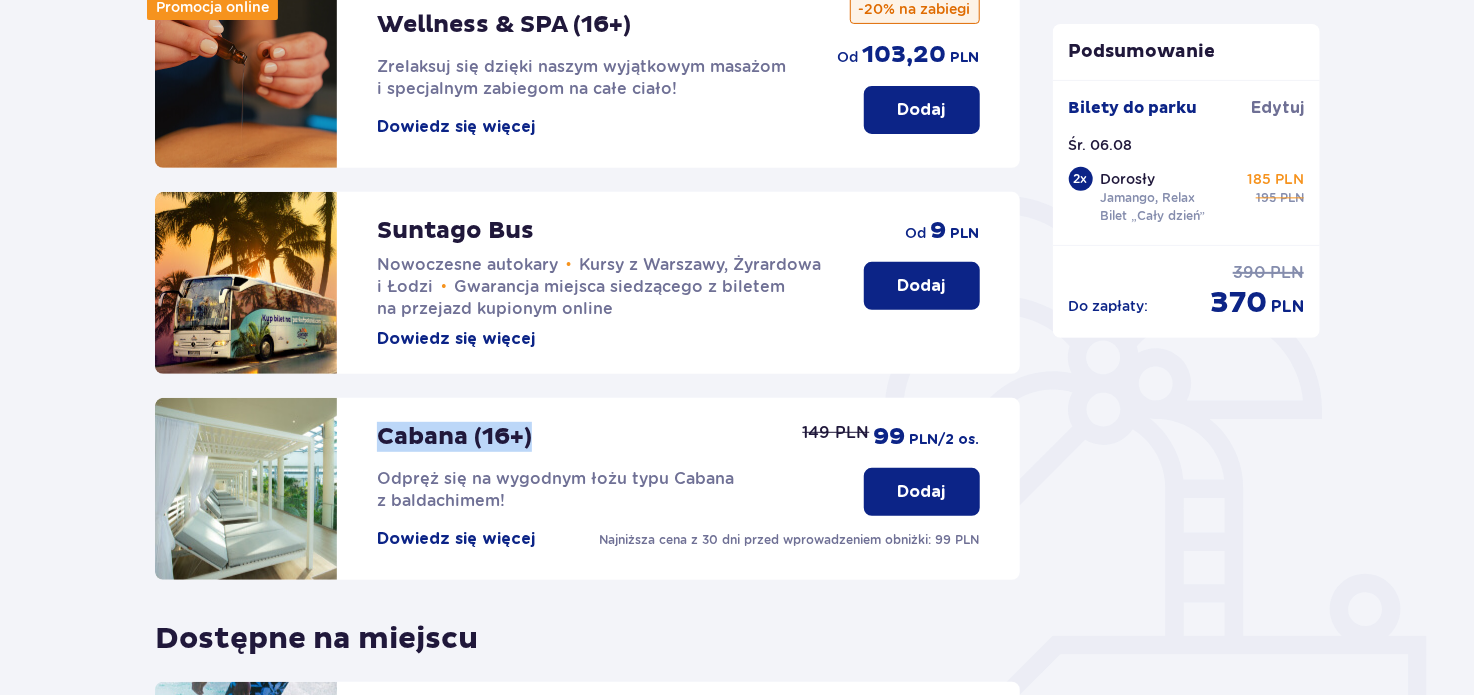 drag, startPoint x: 531, startPoint y: 444, endPoint x: 380, endPoint y: 442, distance: 151.01324 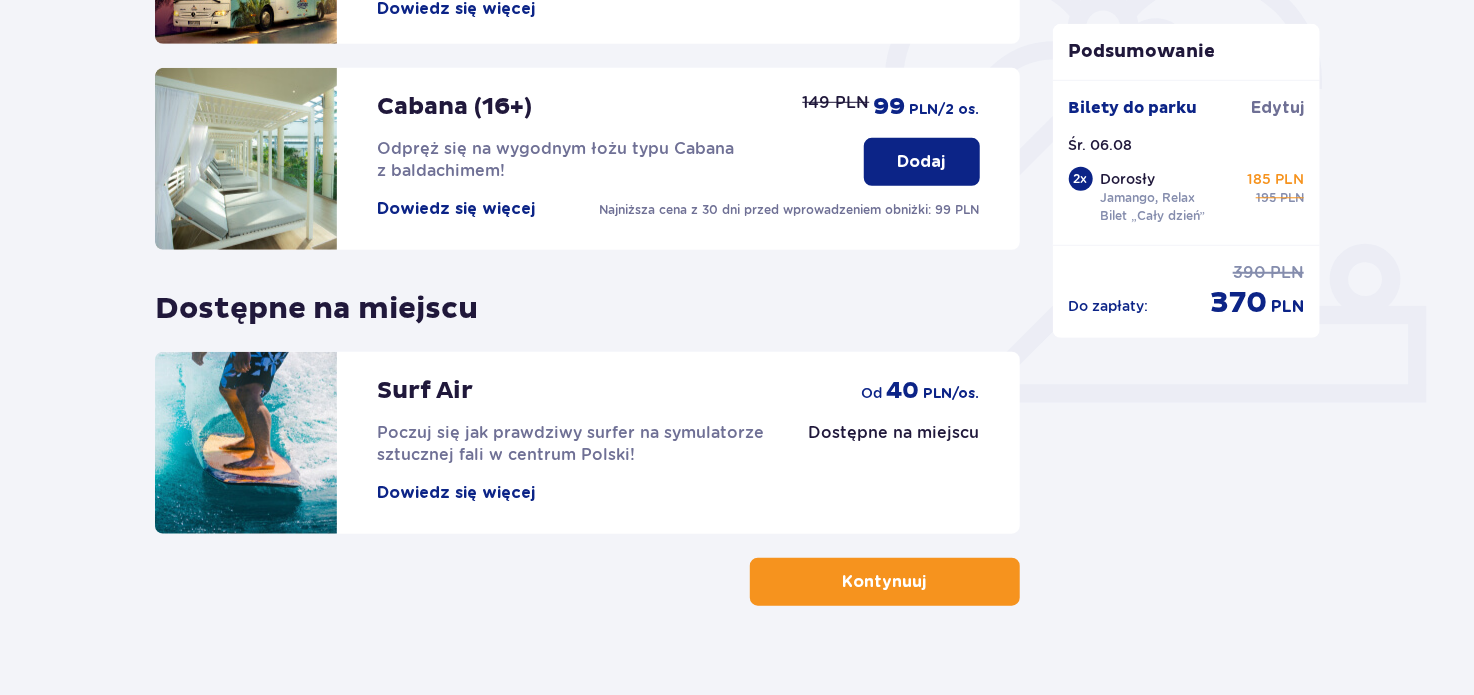 scroll, scrollTop: 660, scrollLeft: 0, axis: vertical 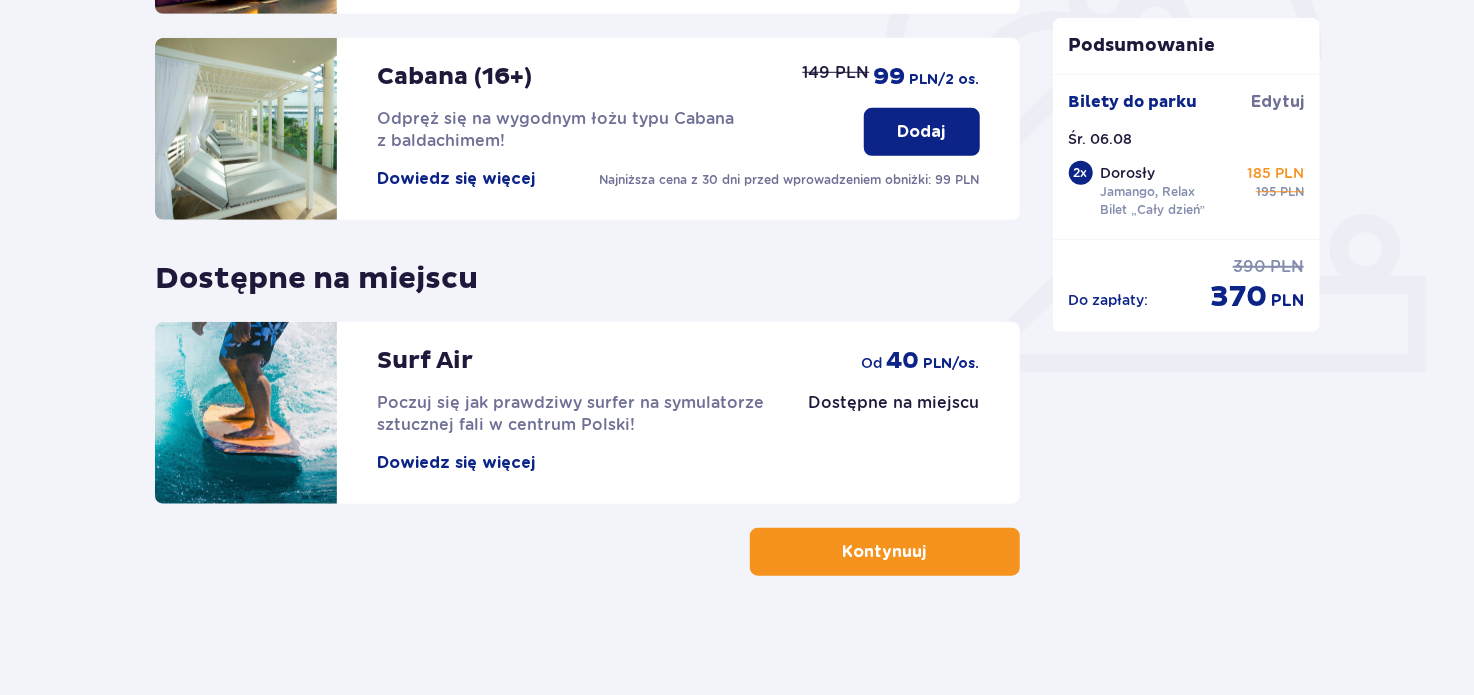 click on "Kontynuuj" at bounding box center [885, 552] 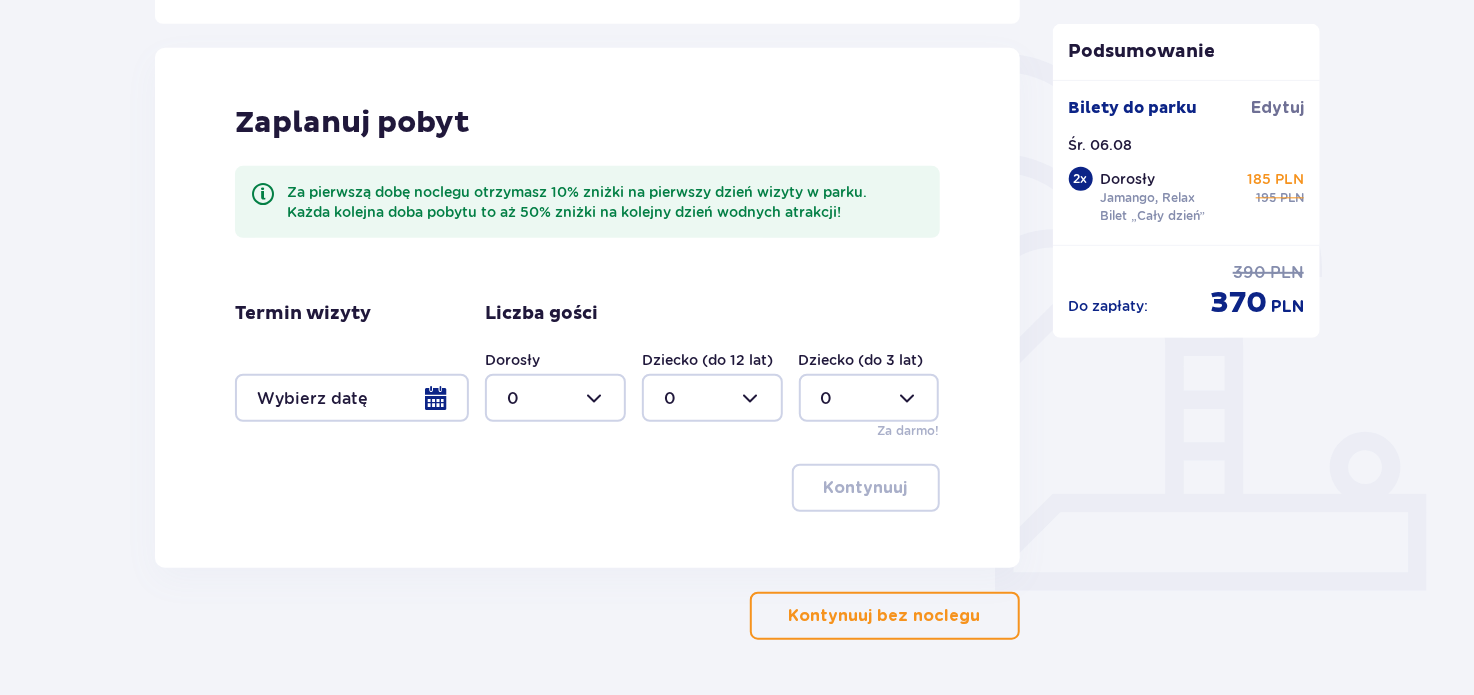 scroll, scrollTop: 507, scrollLeft: 0, axis: vertical 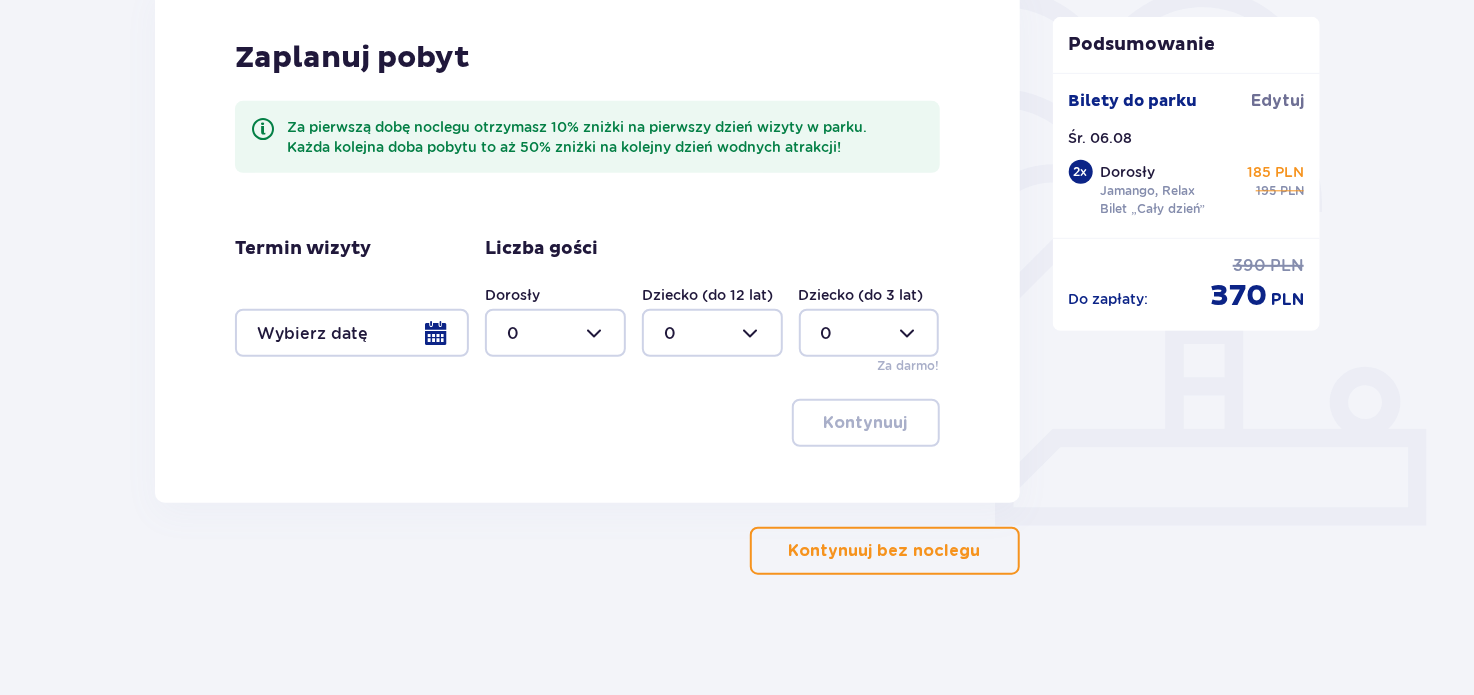 click on "Kontynuuj bez noclegu" at bounding box center [885, 551] 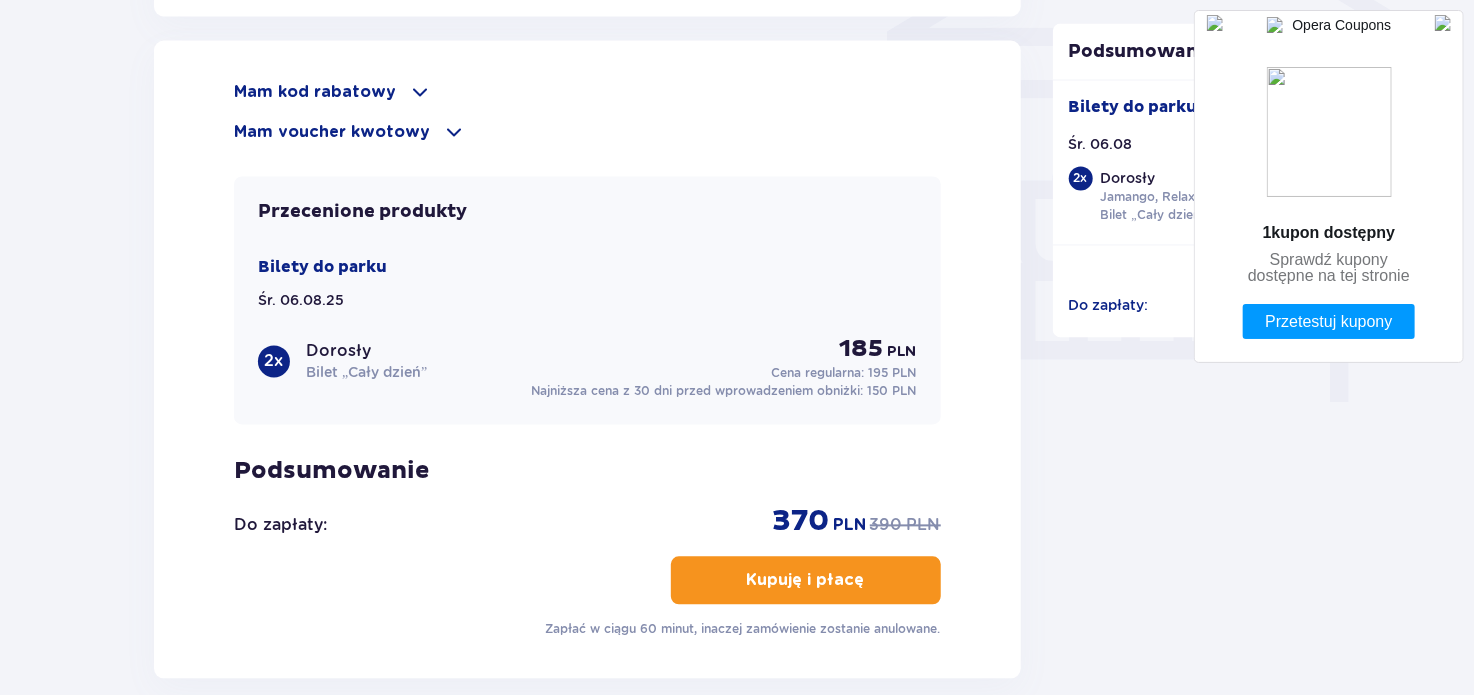 scroll, scrollTop: 1752, scrollLeft: 0, axis: vertical 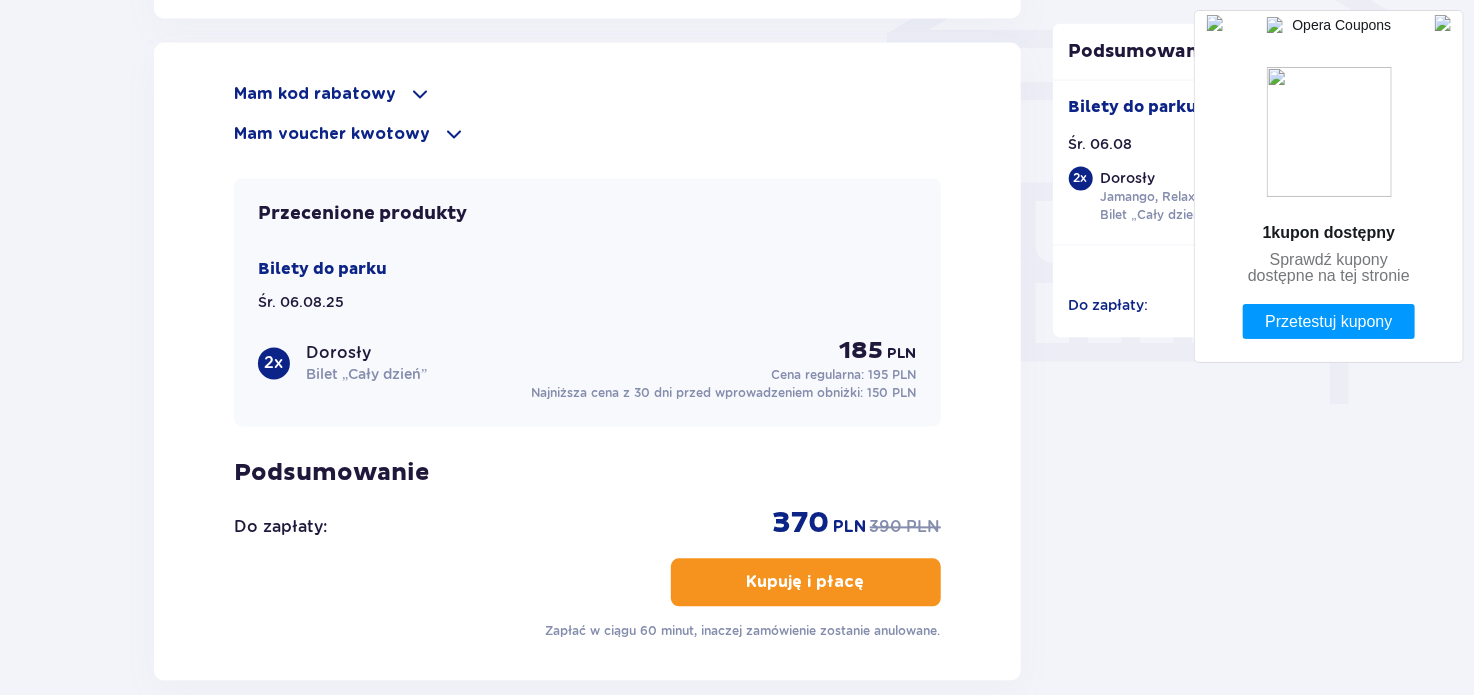 click at bounding box center (420, 95) 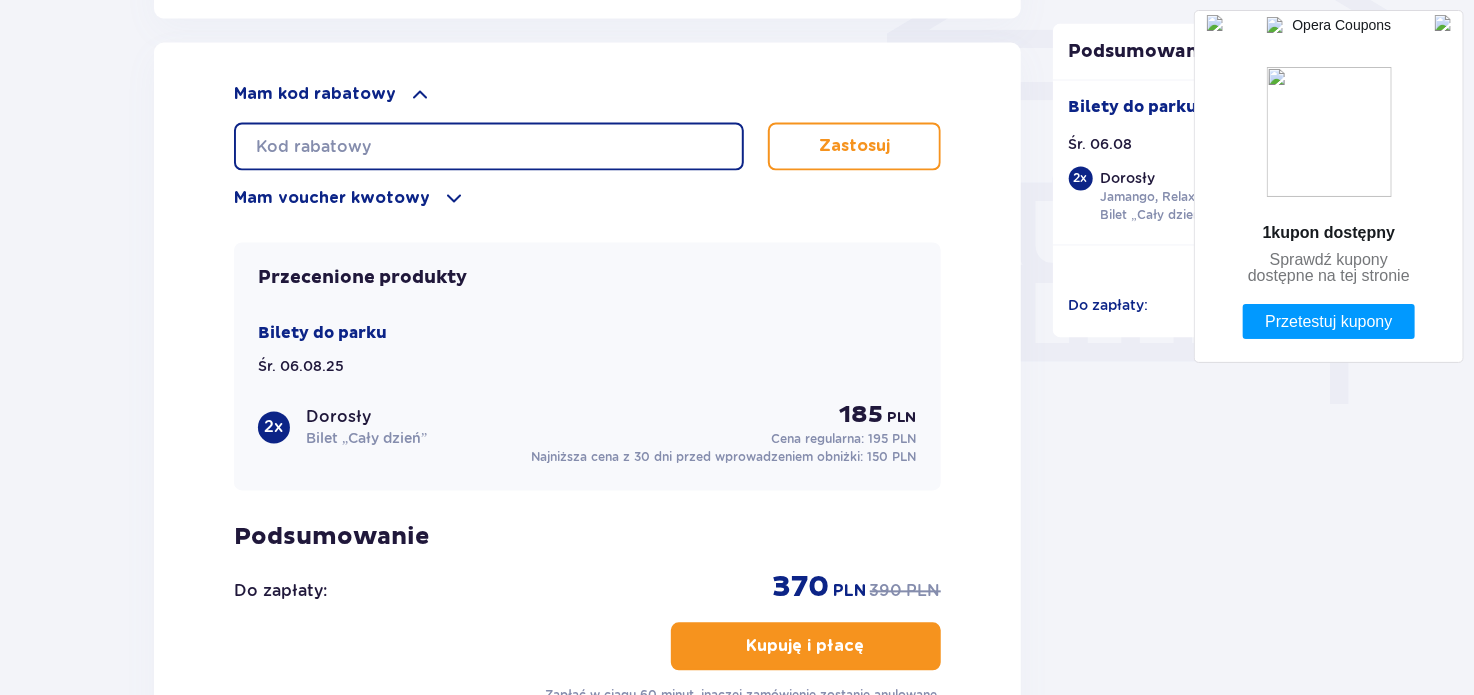 click at bounding box center [489, 147] 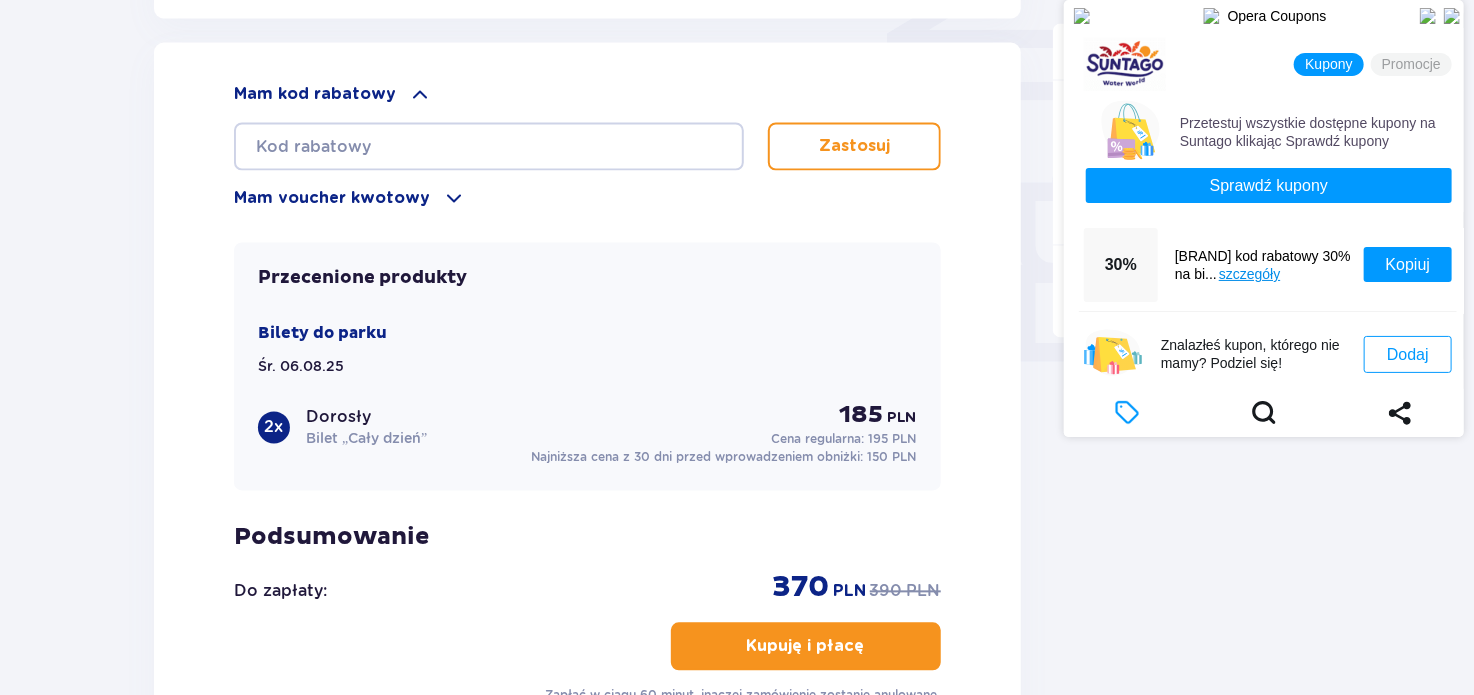 click on "Sprawdź kupony" at bounding box center [1269, 185] 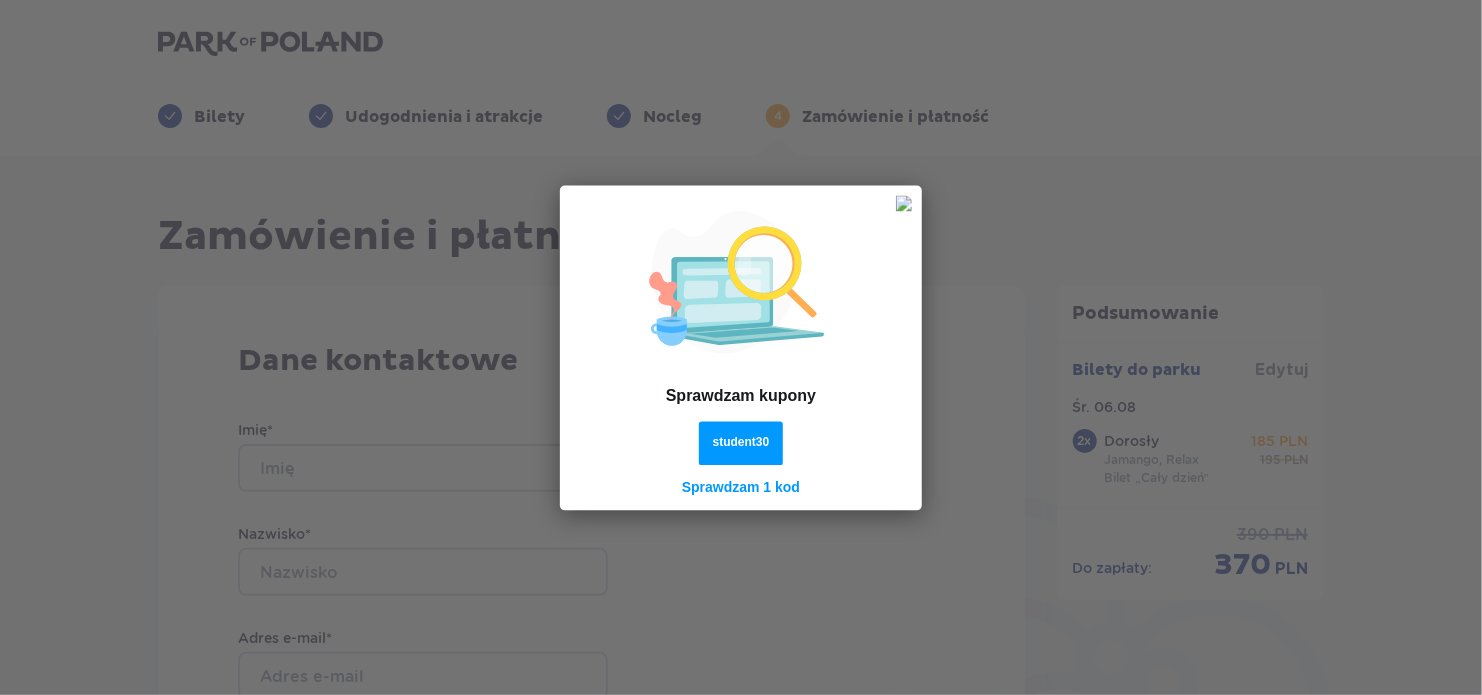type on "student30" 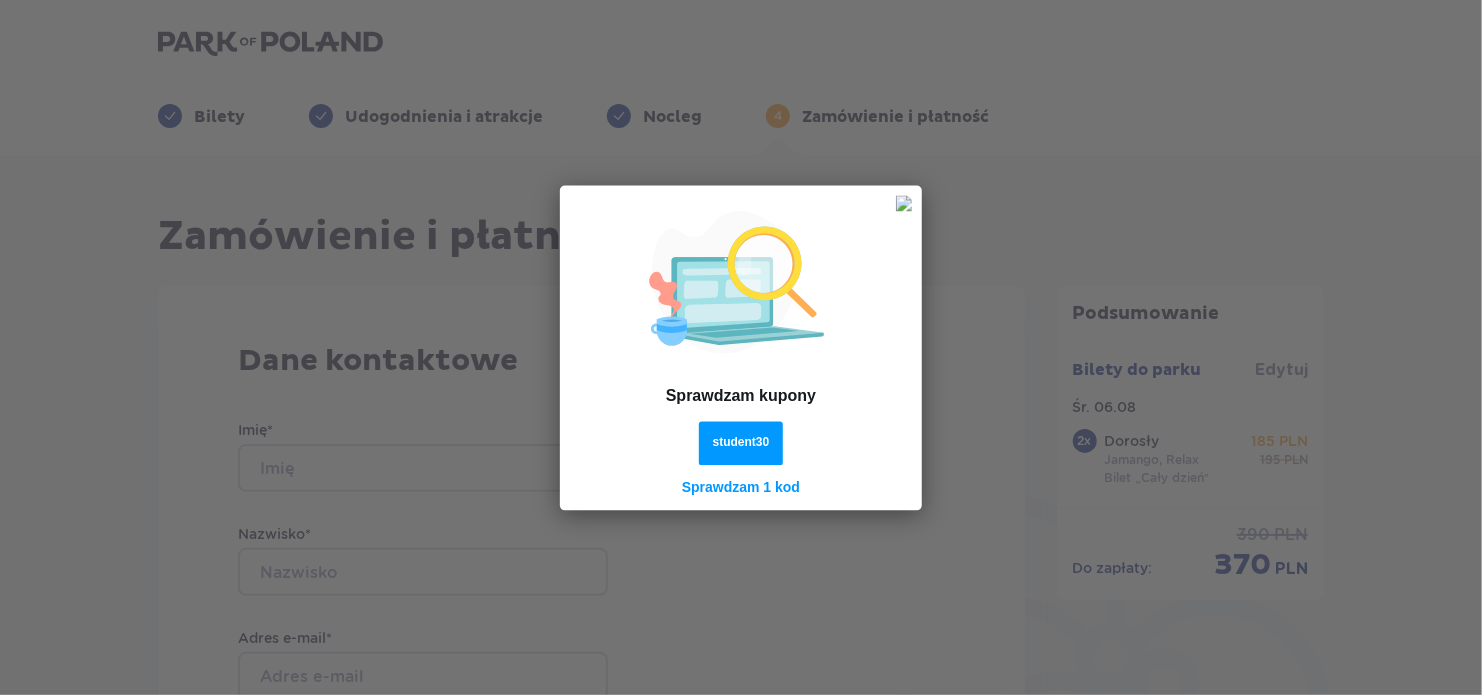 type 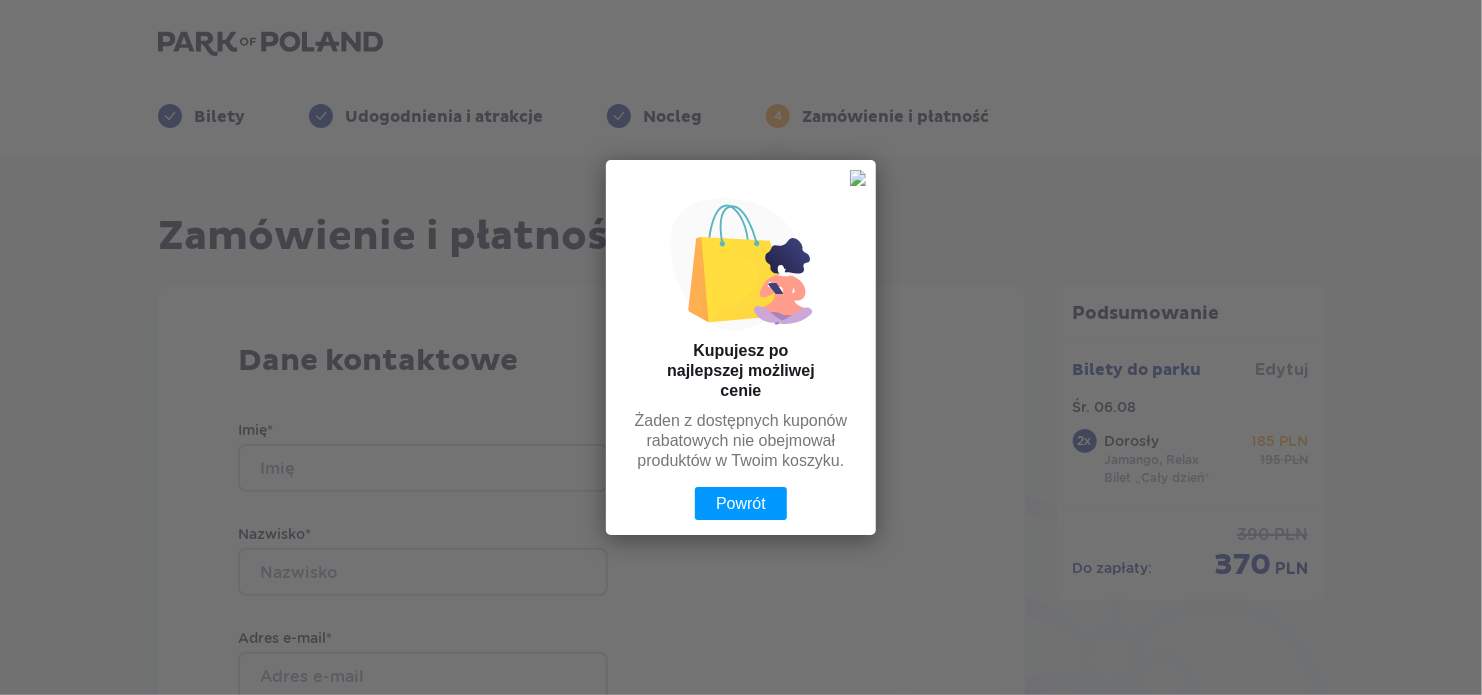 click on "Powrót" at bounding box center (741, 503) 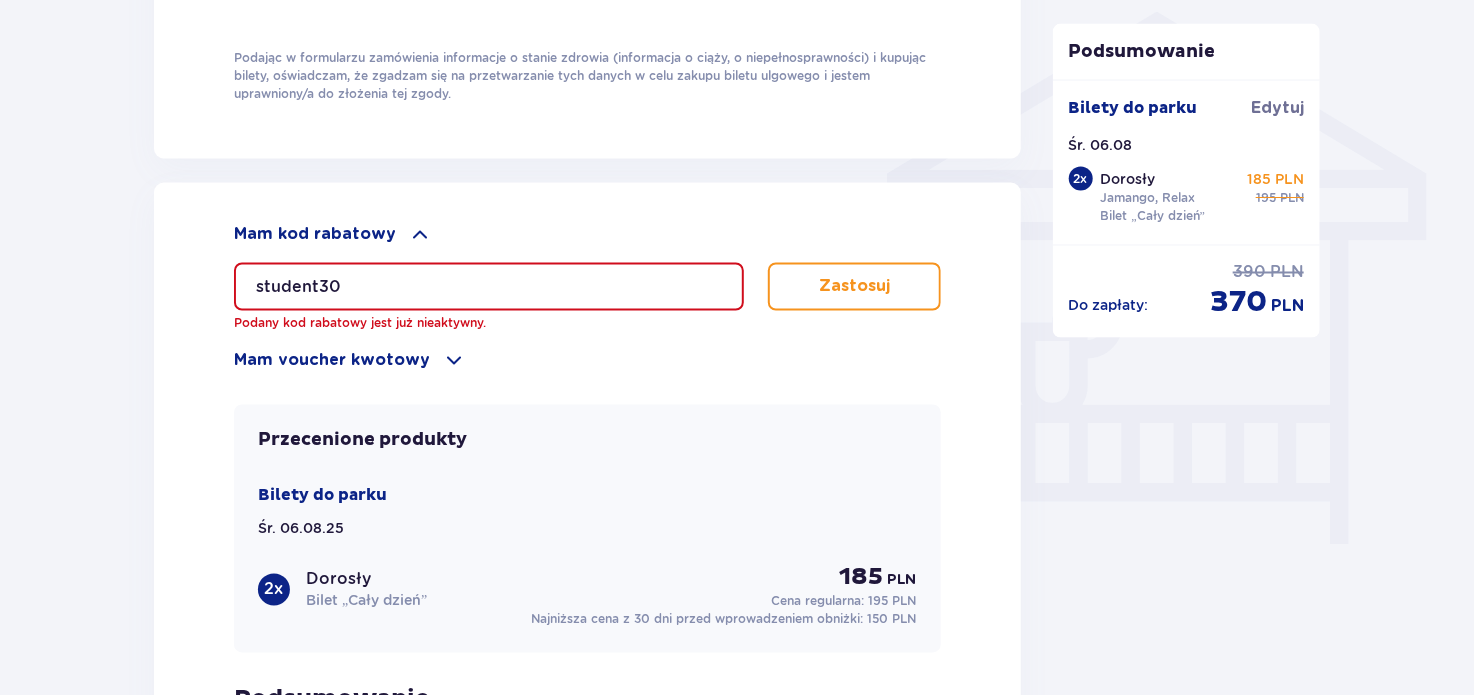 scroll, scrollTop: 1800, scrollLeft: 0, axis: vertical 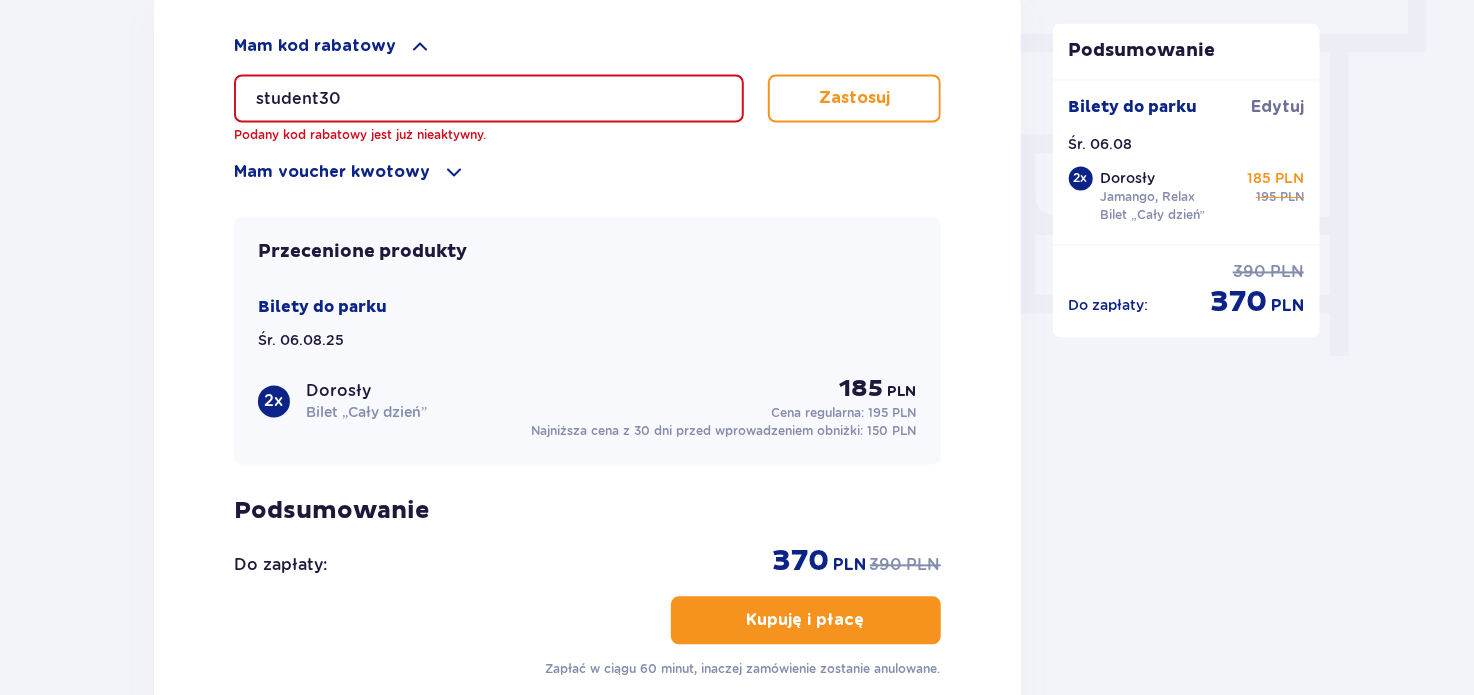 click on "student30" at bounding box center (489, 99) 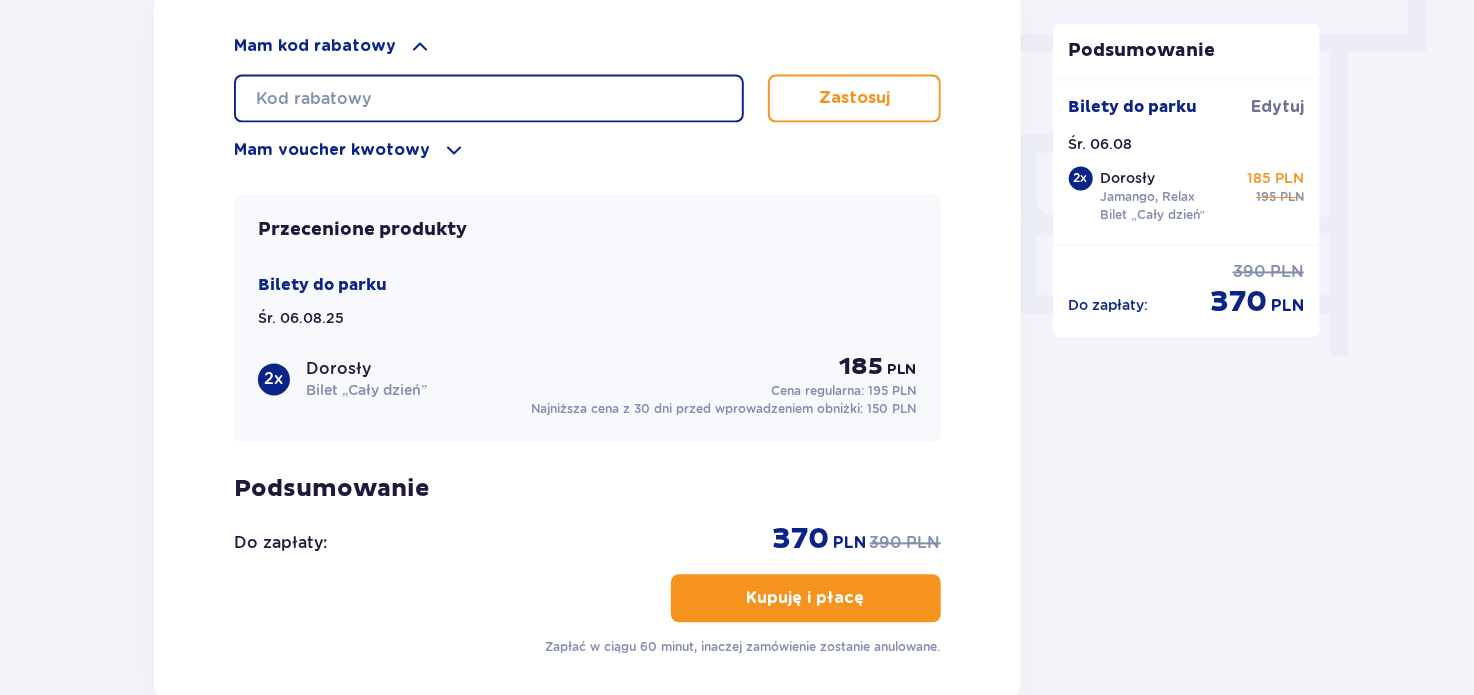 type 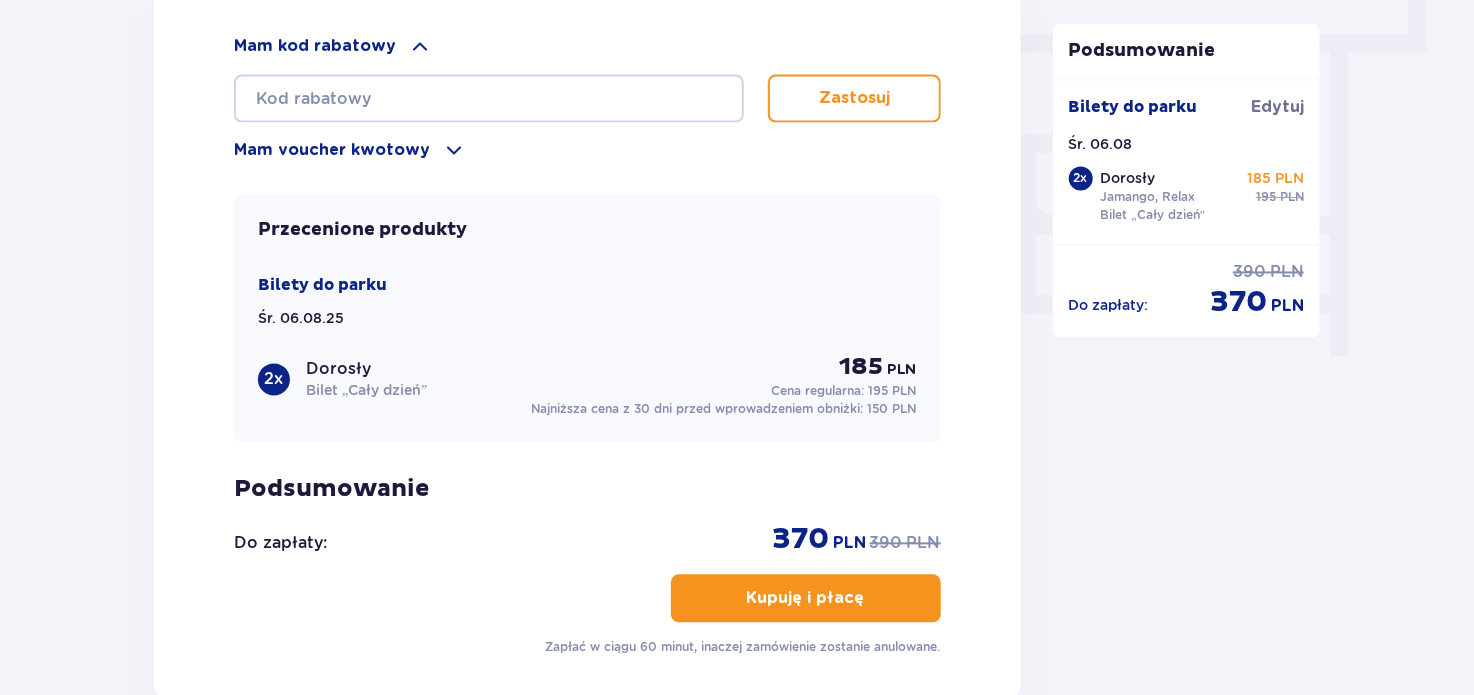 click on "Kupuję i płacę" at bounding box center [806, 599] 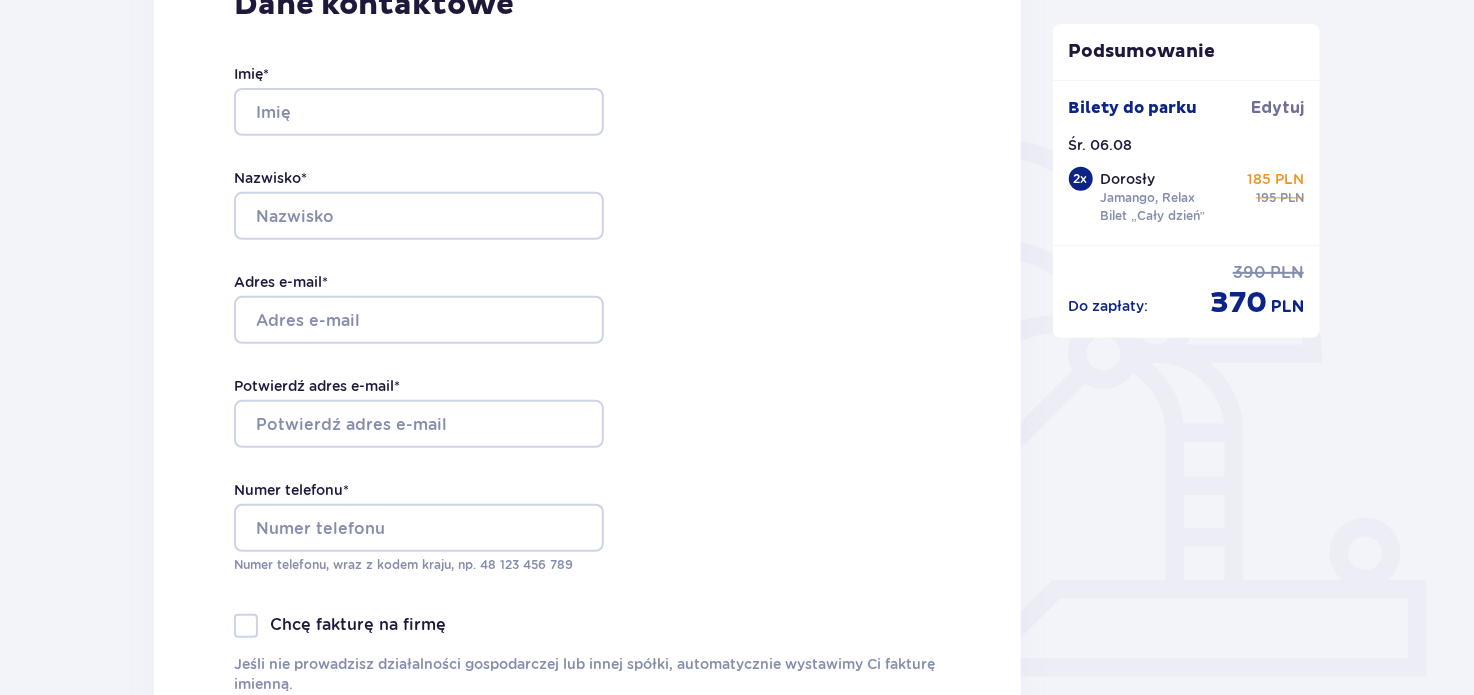 scroll, scrollTop: 0, scrollLeft: 0, axis: both 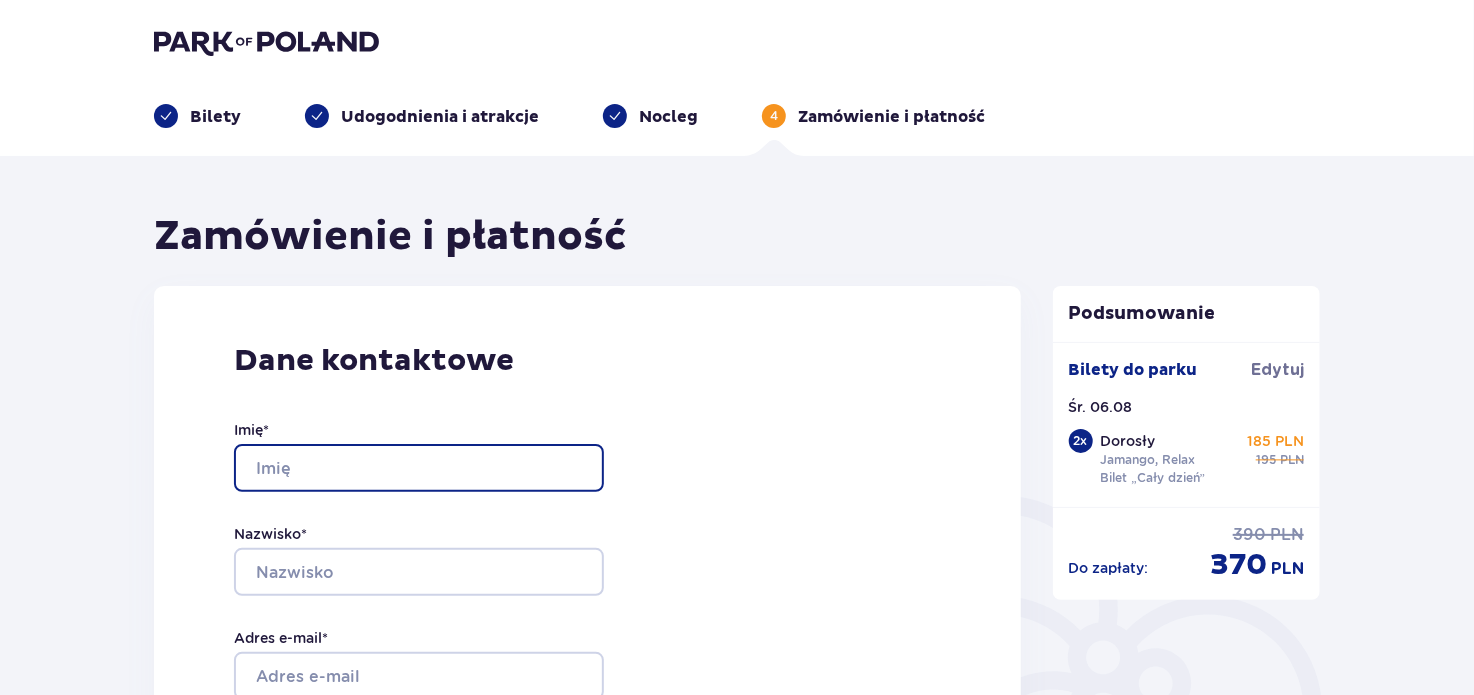 click on "Imię *" at bounding box center (419, 468) 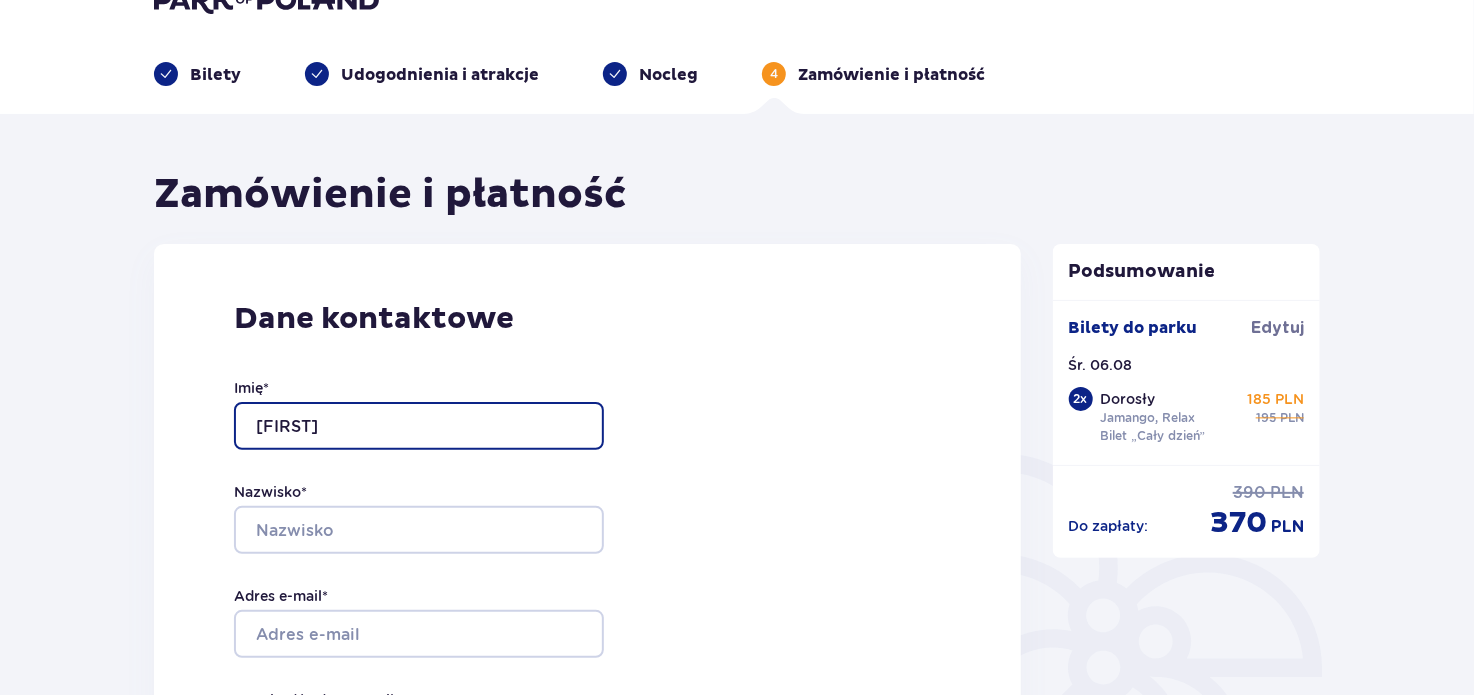 scroll, scrollTop: 200, scrollLeft: 0, axis: vertical 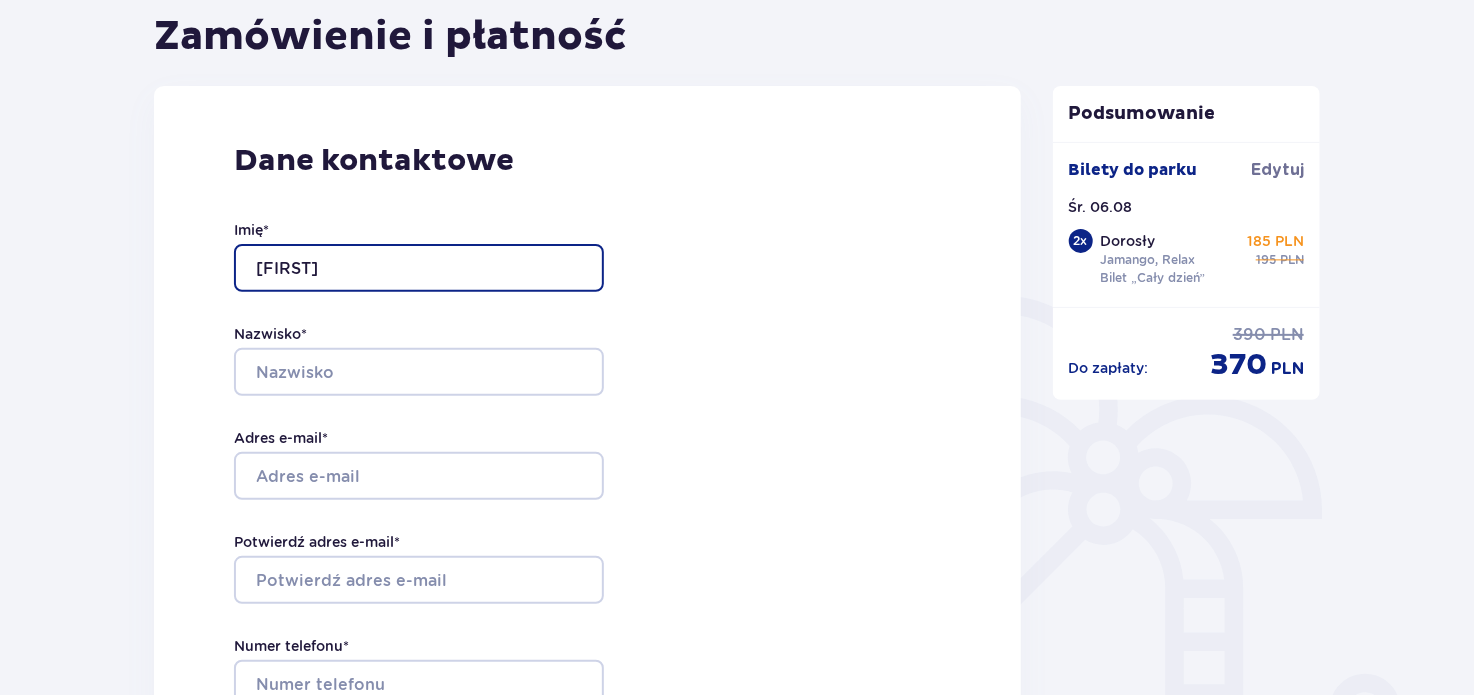 type on "[FIRST]" 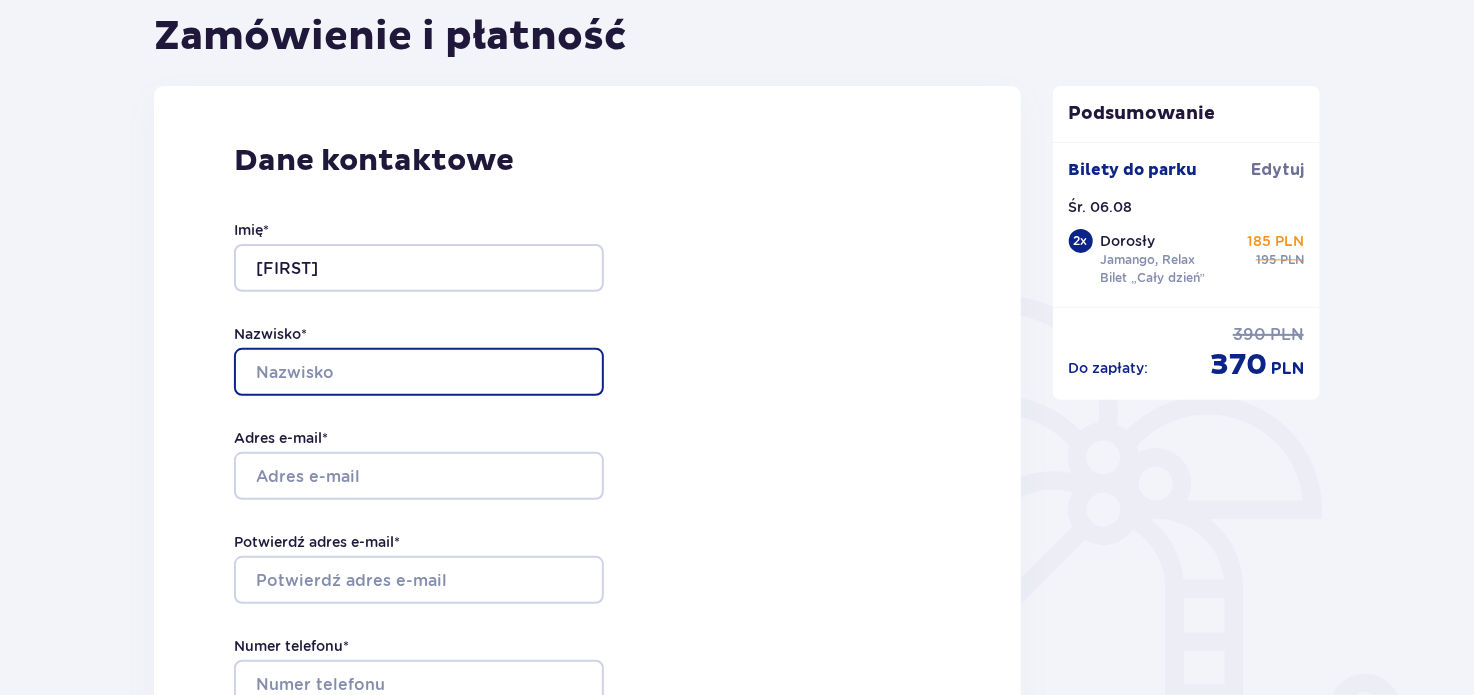 click on "Nazwisko *" at bounding box center [419, 372] 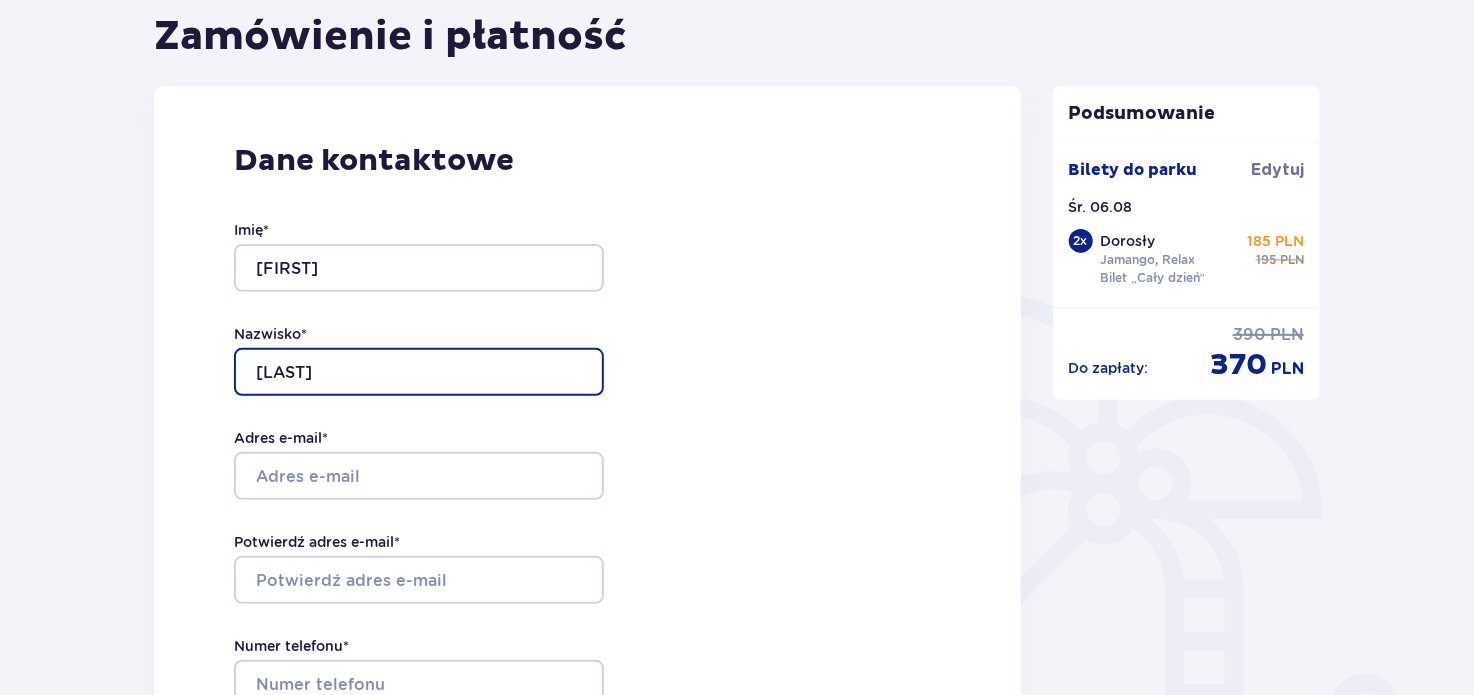 type on "[LAST]" 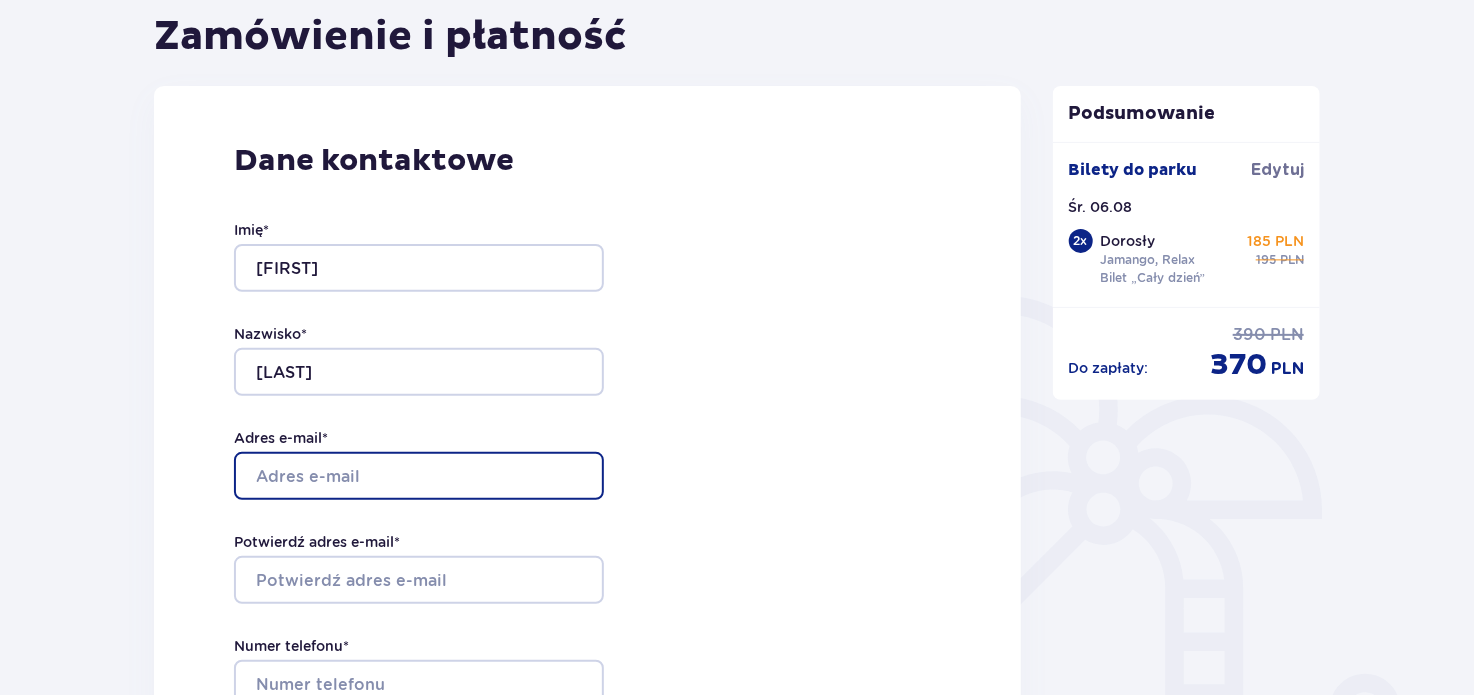 click on "Adres e-mail *" at bounding box center (419, 476) 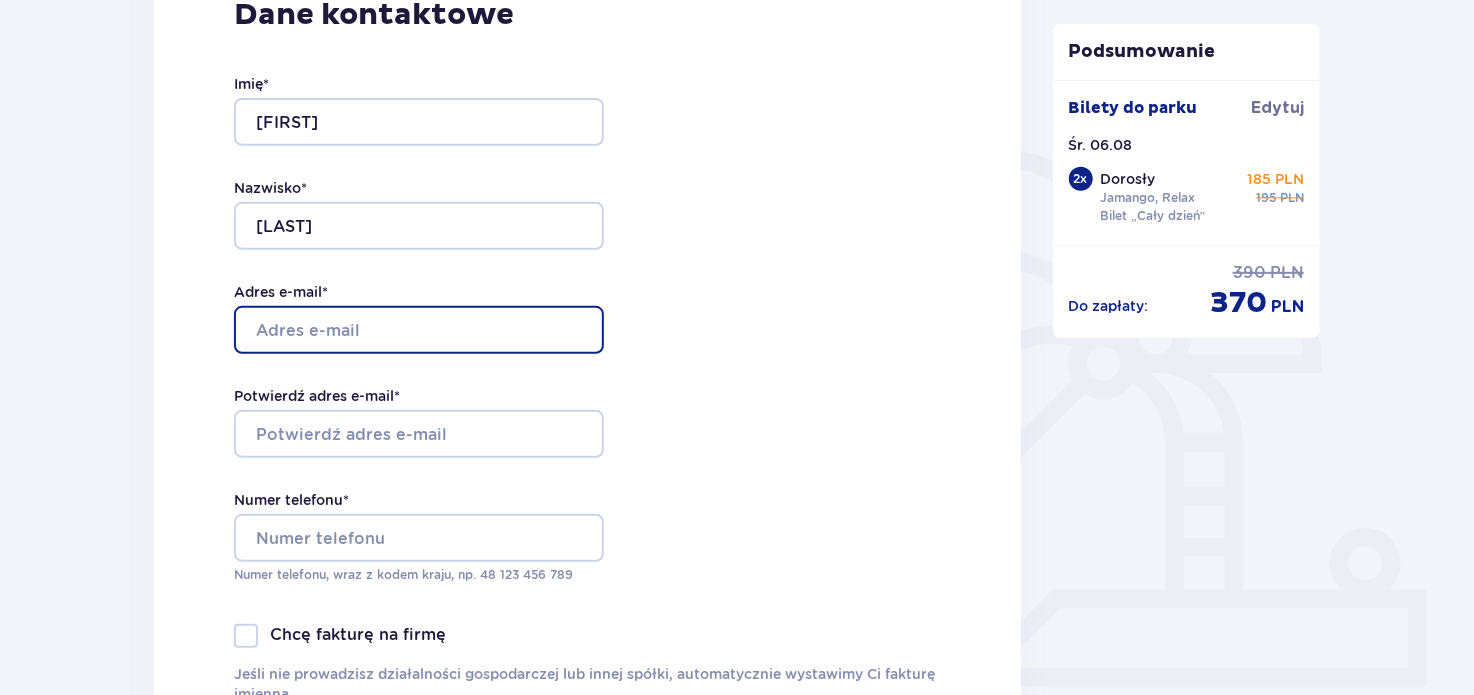 scroll, scrollTop: 400, scrollLeft: 0, axis: vertical 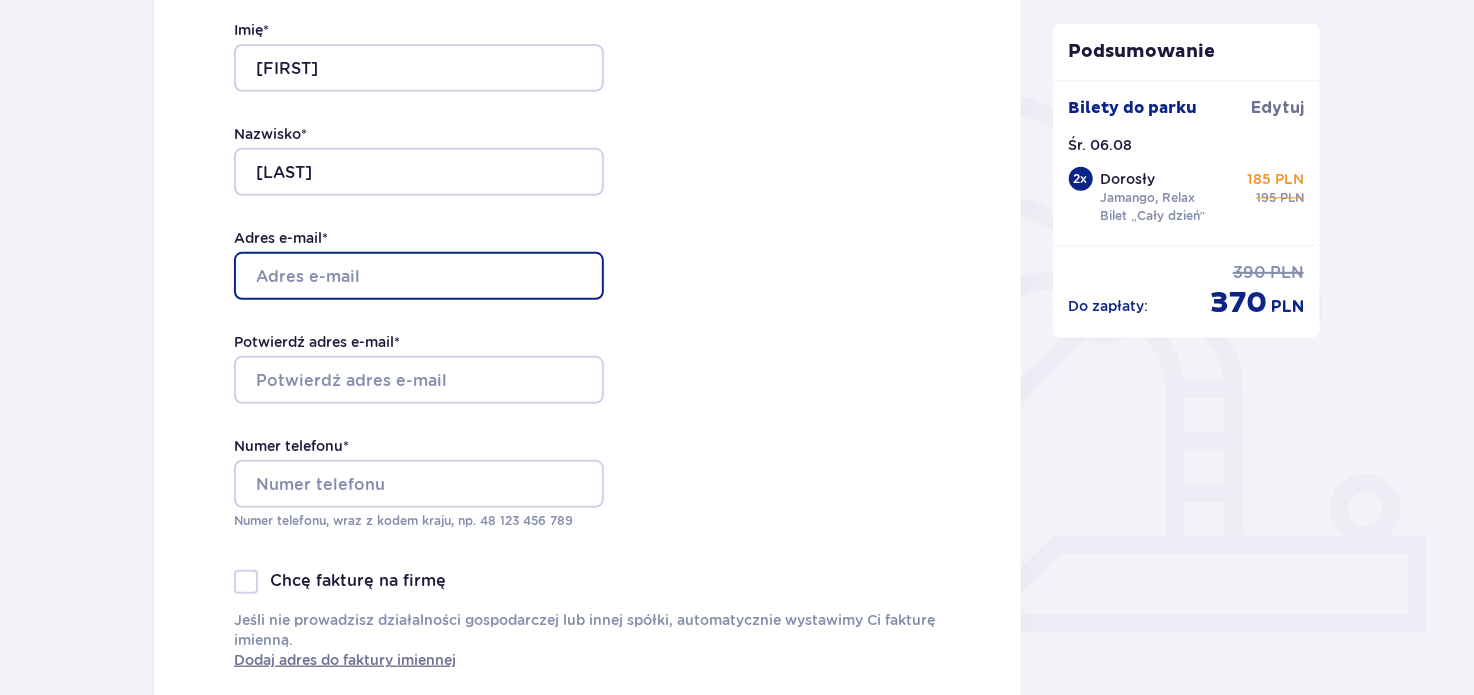 click on "Adres e-mail *" at bounding box center [419, 276] 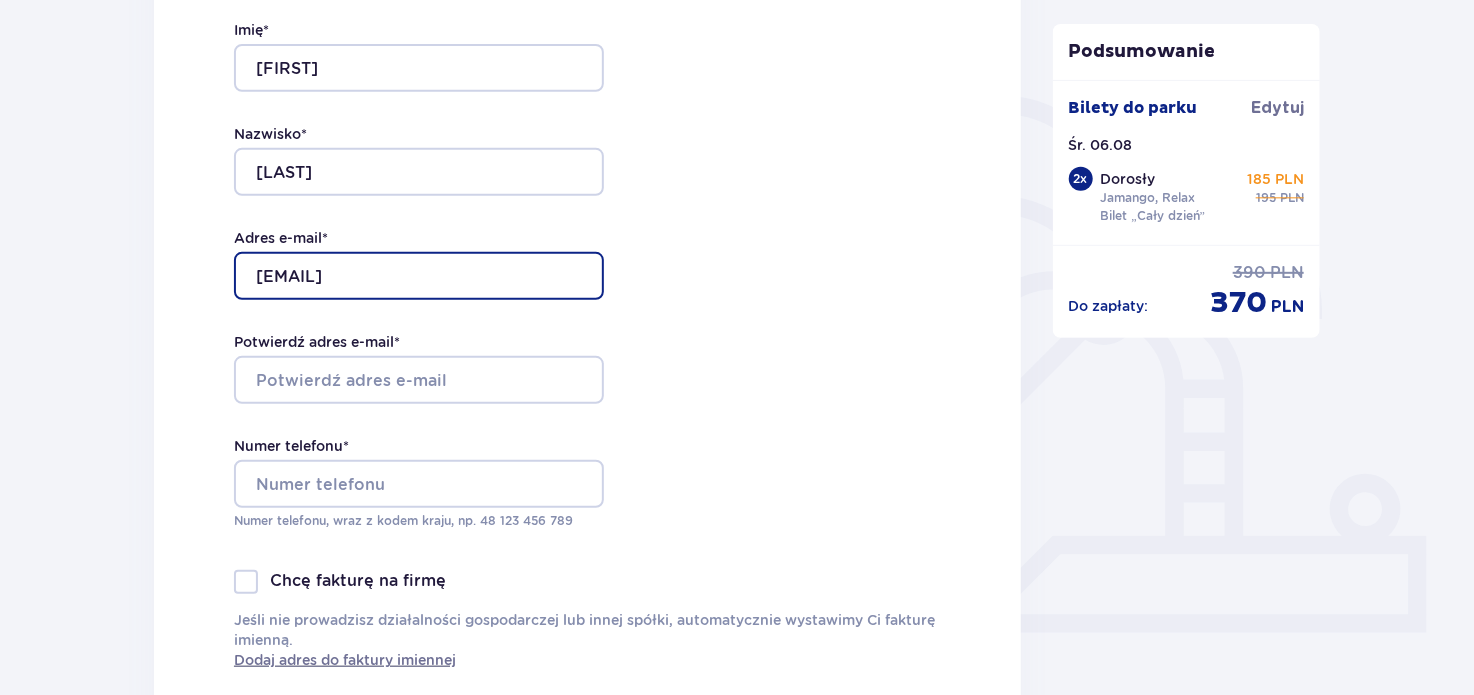 type on "[EMAIL]" 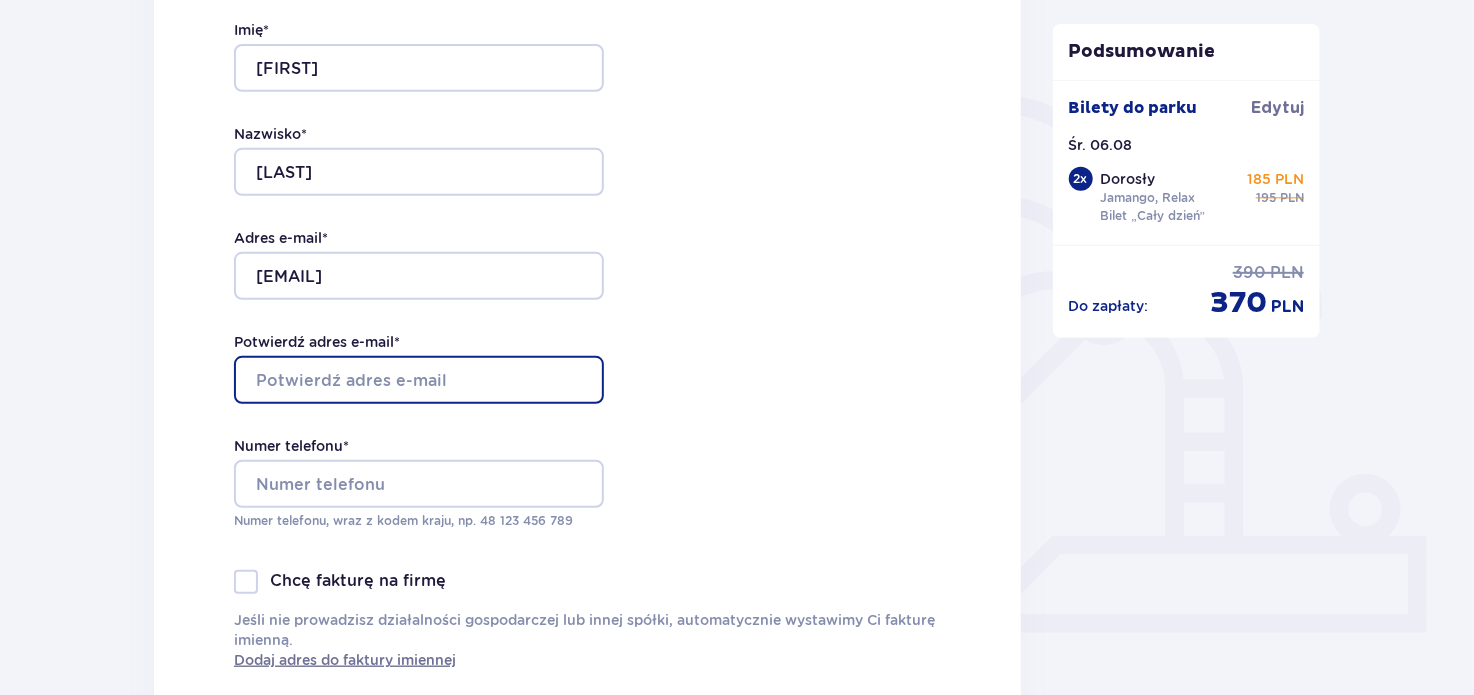 click on "Potwierdź adres e-mail *" at bounding box center (419, 380) 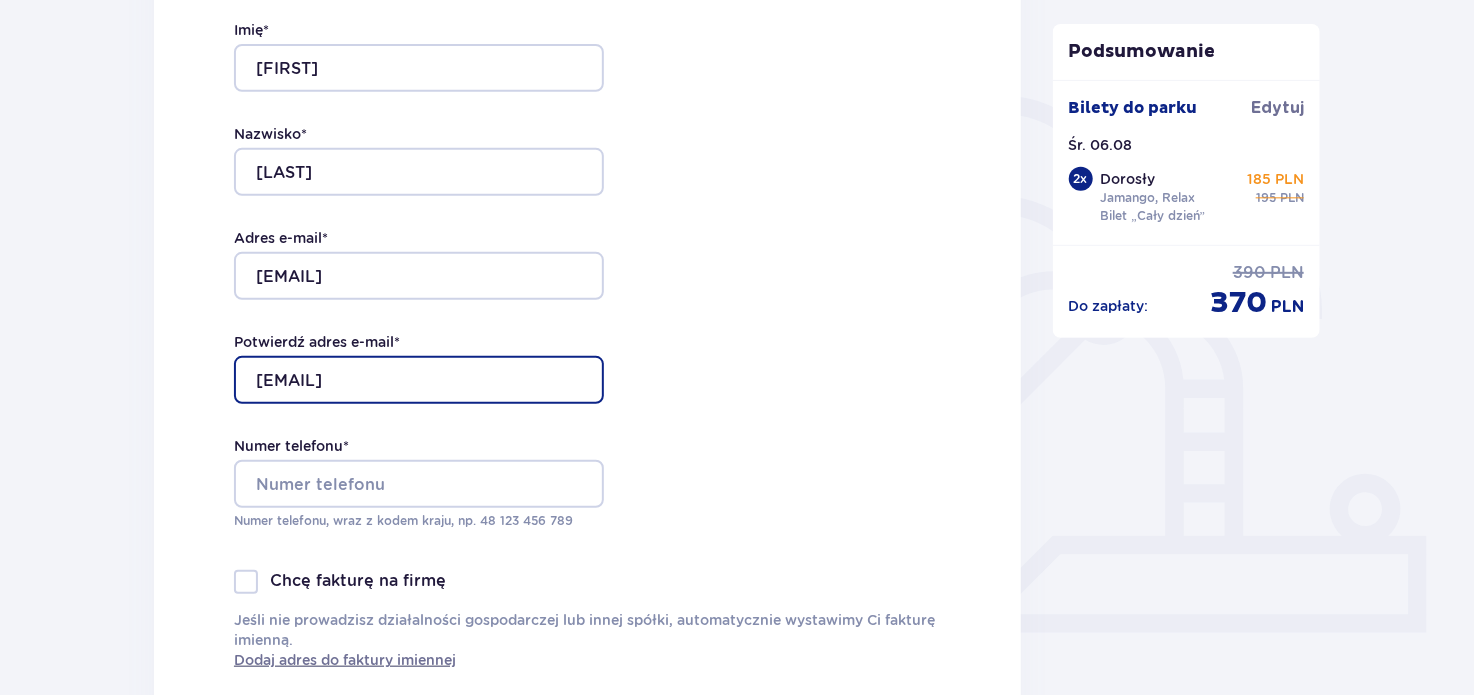 type on "[EMAIL]" 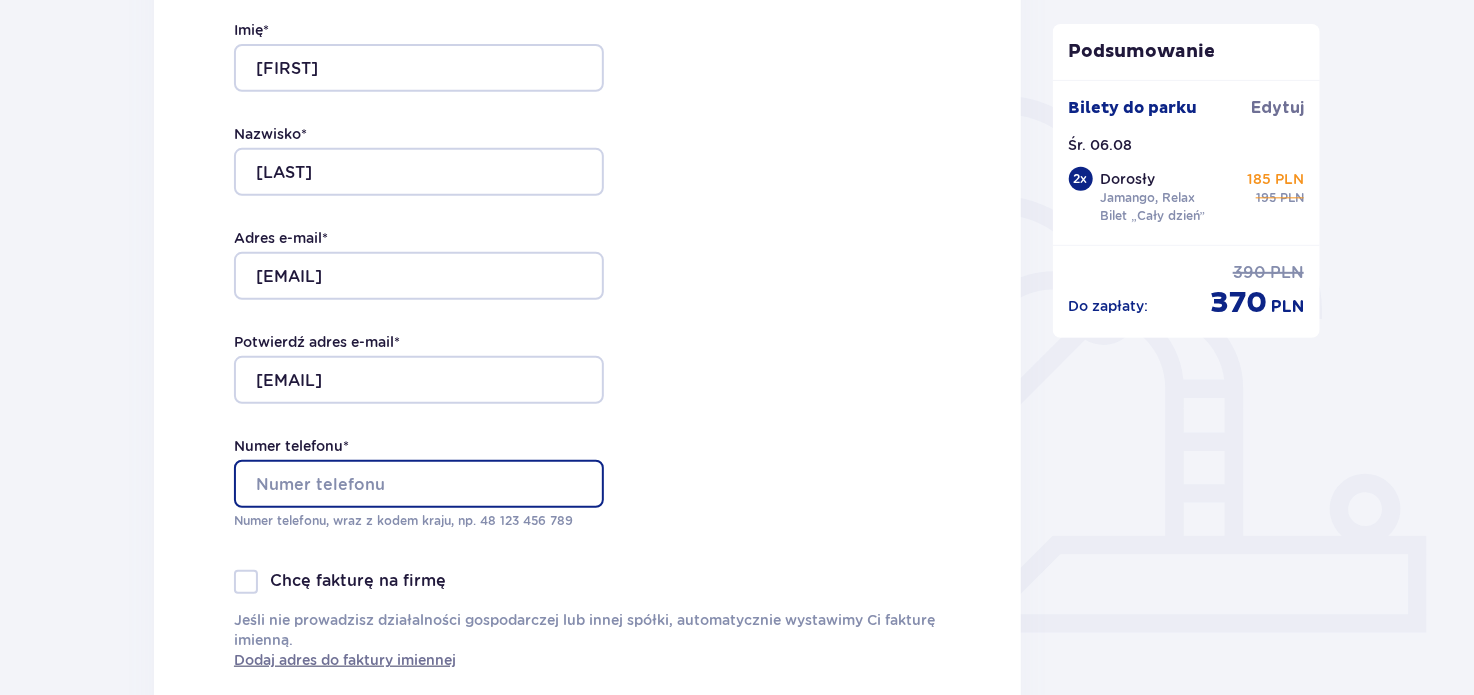 click on "Numer telefonu *" at bounding box center [419, 484] 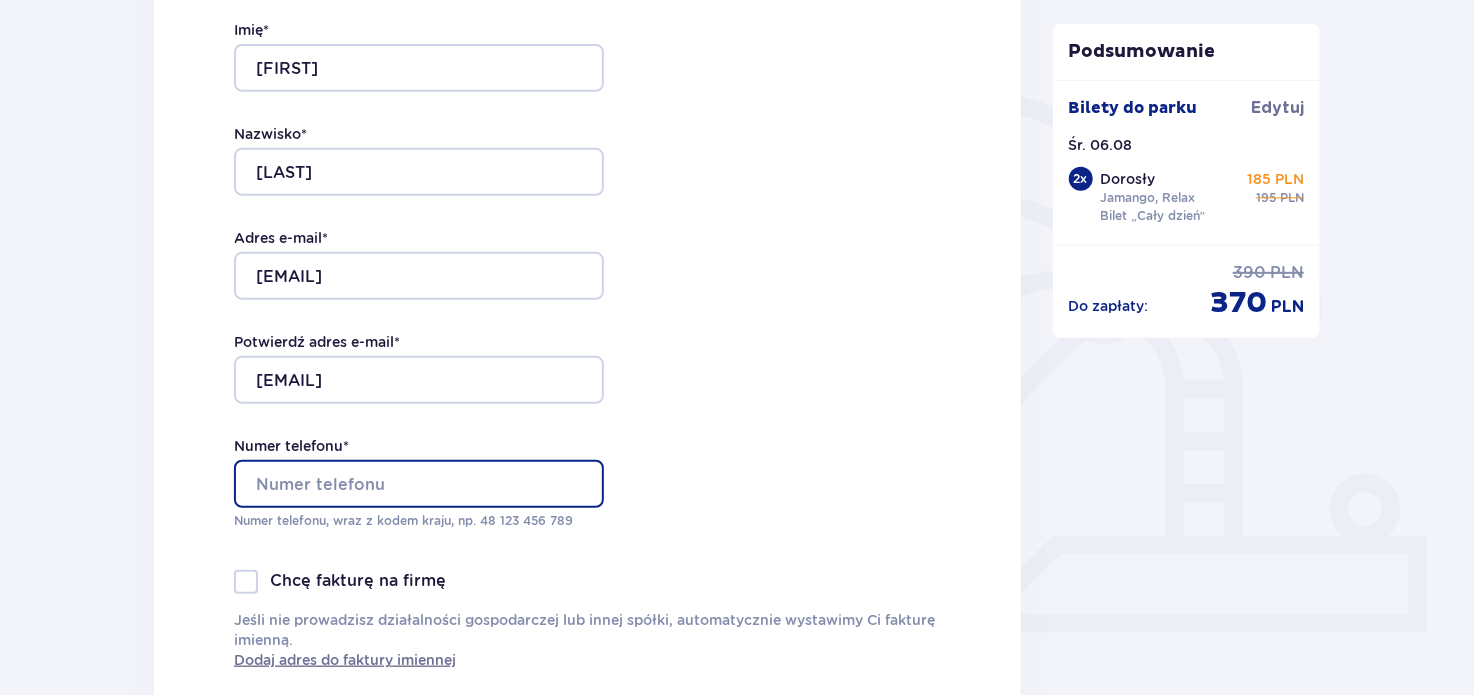 type on "[PHONE]" 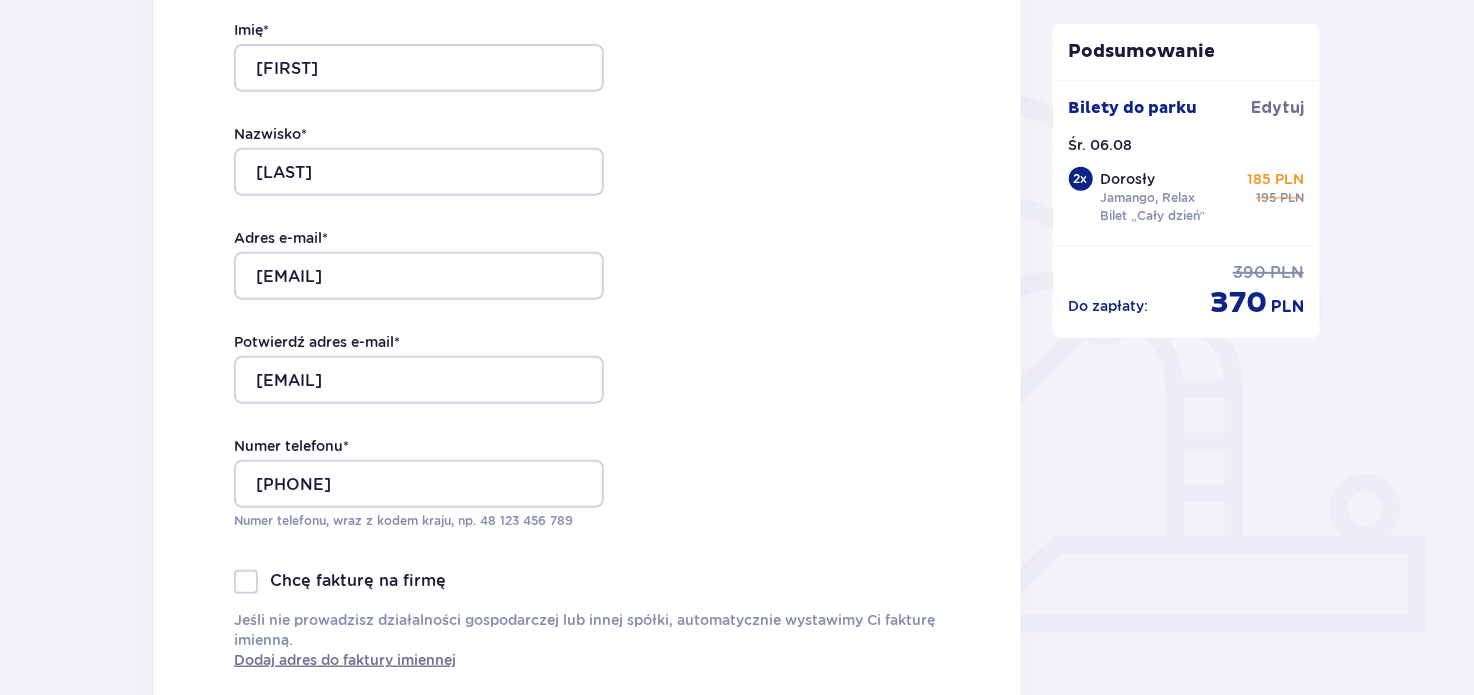 drag, startPoint x: 417, startPoint y: 508, endPoint x: 415, endPoint y: 496, distance: 12.165525 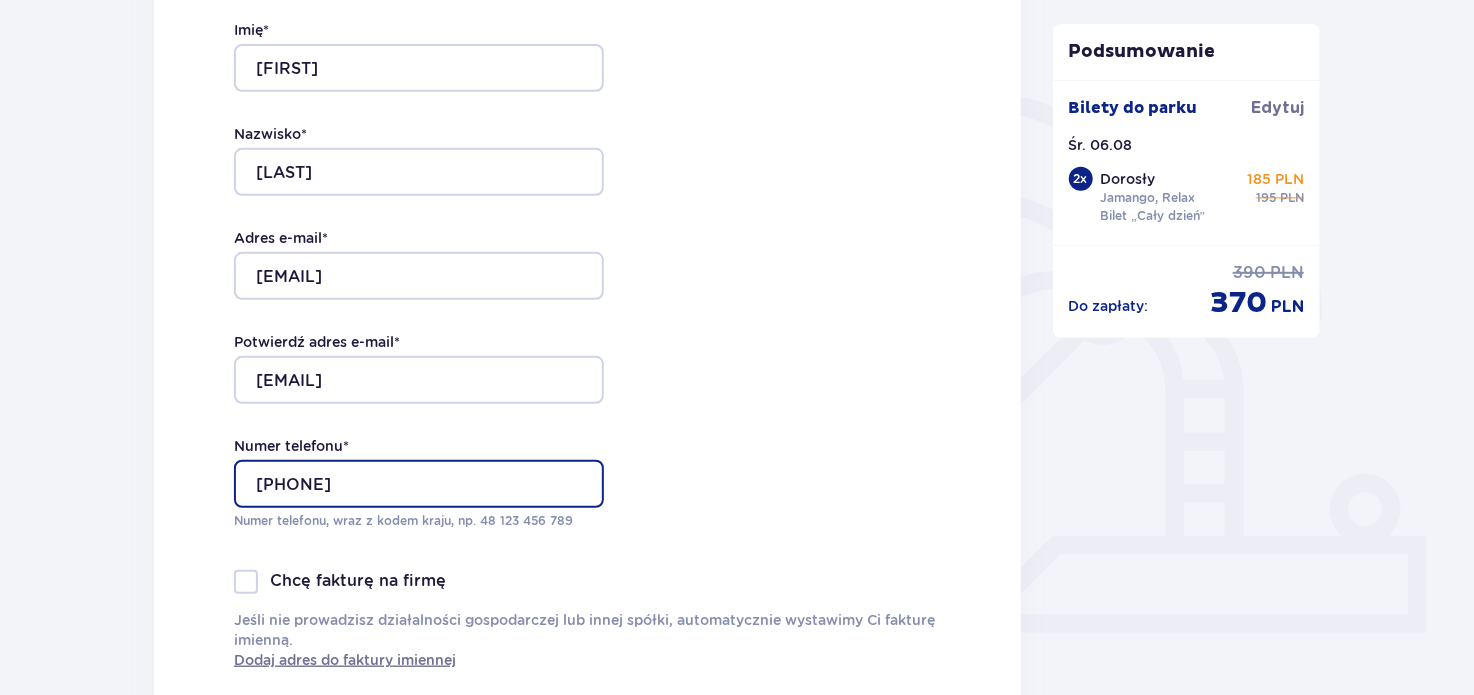 click on "[PHONE]" at bounding box center [419, 484] 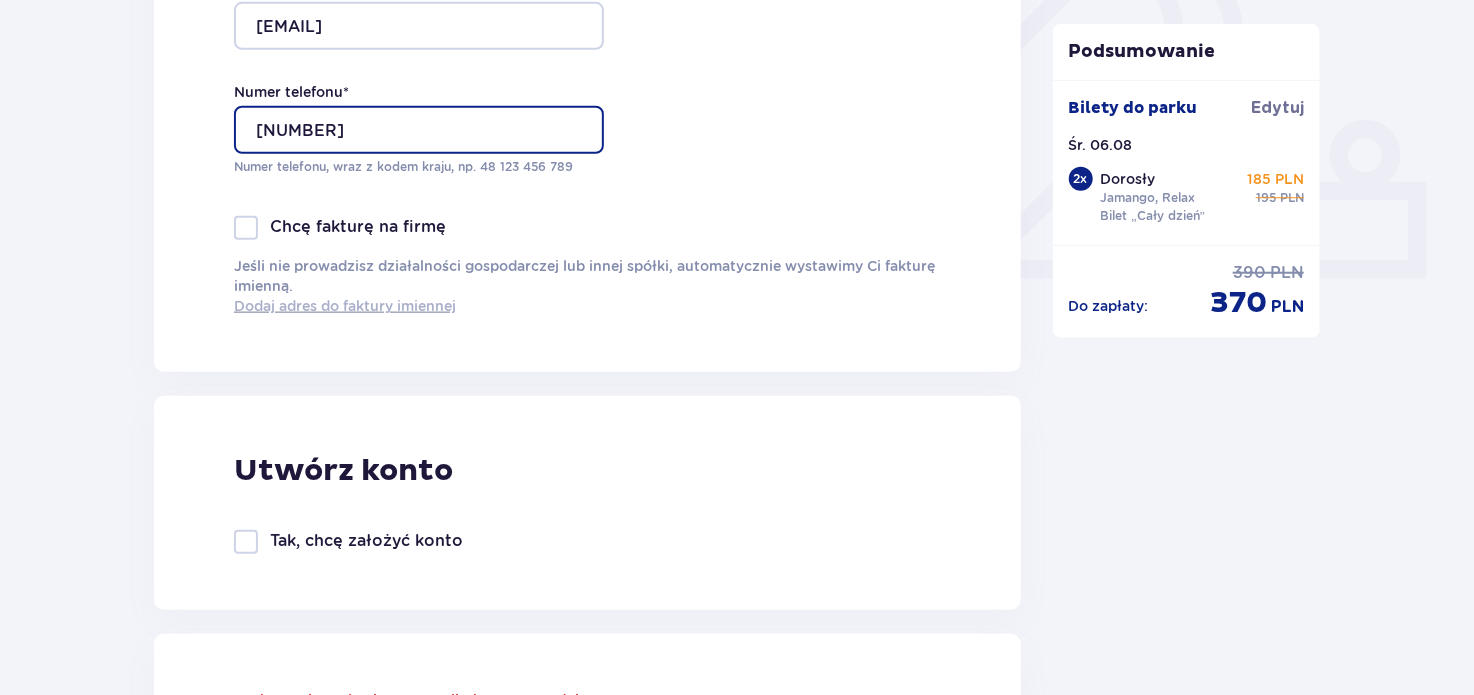 scroll, scrollTop: 800, scrollLeft: 0, axis: vertical 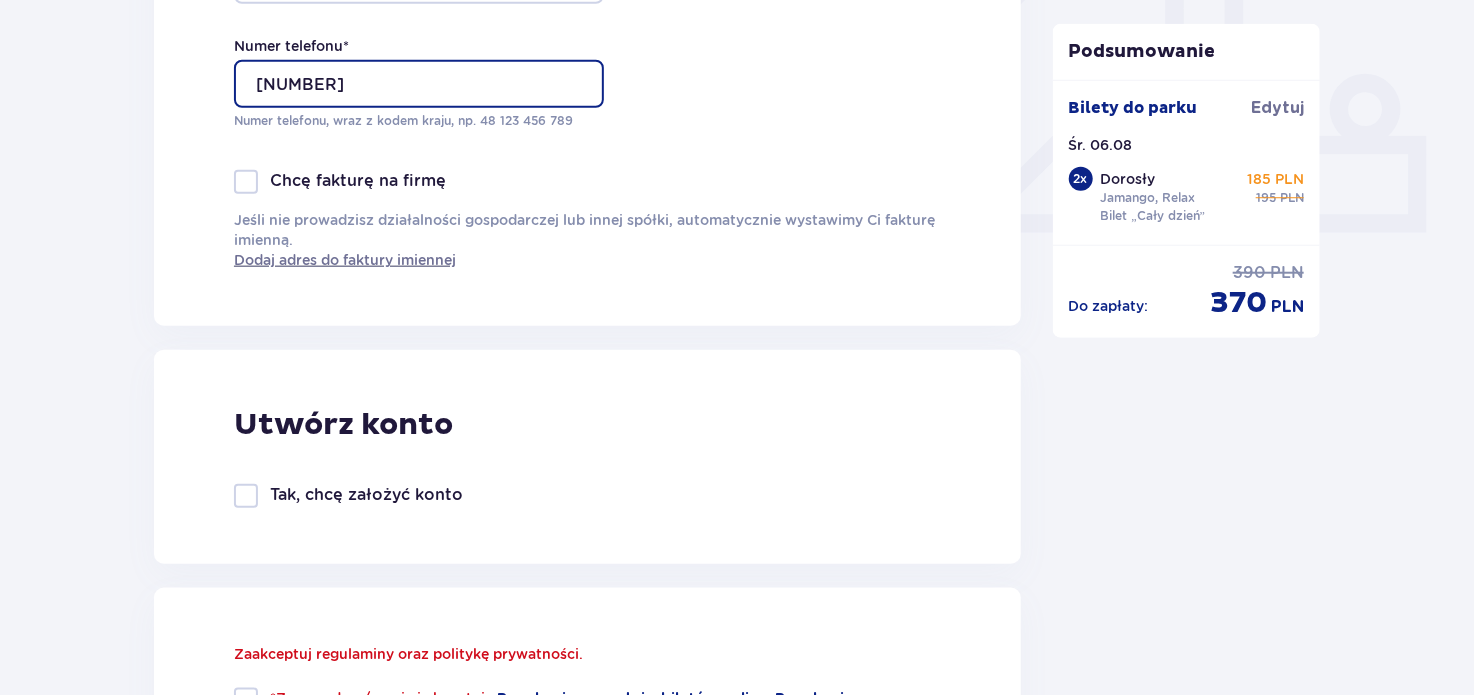 type on "[NUMBER]" 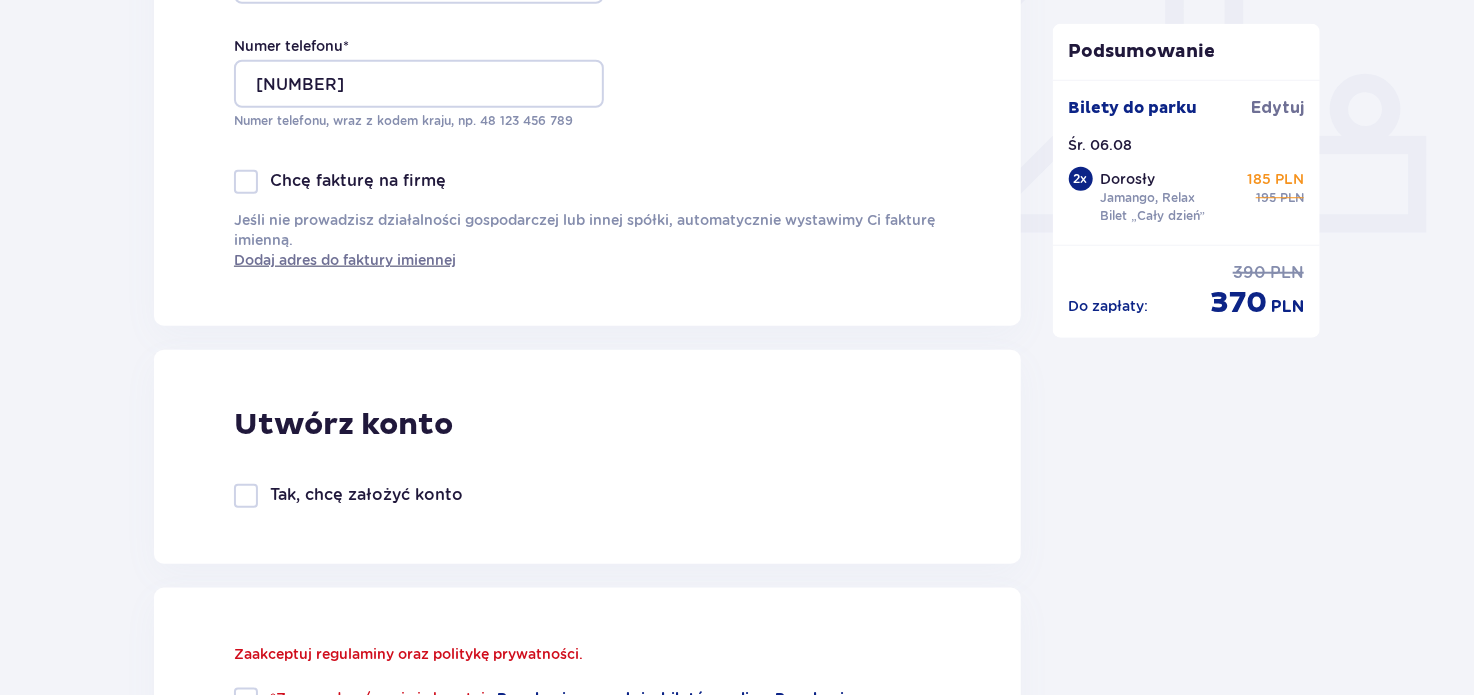 click at bounding box center (246, 182) 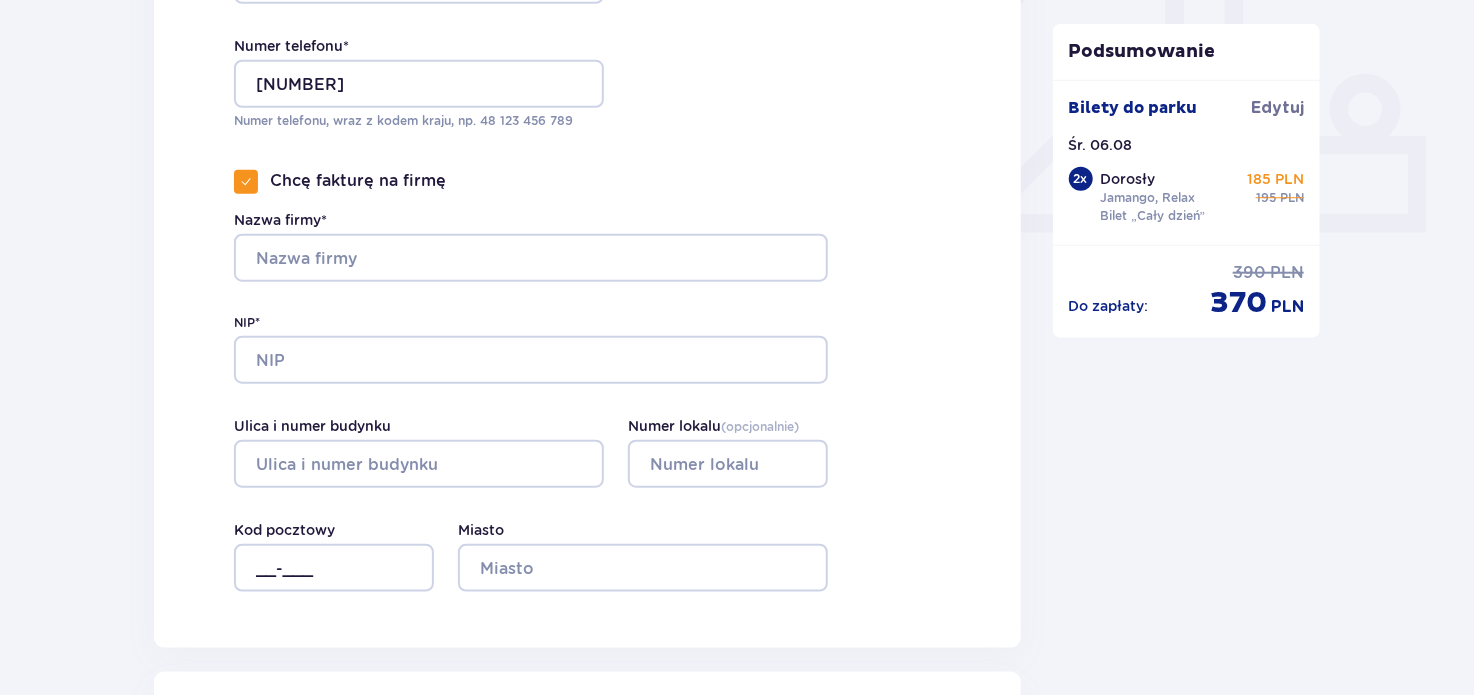 click at bounding box center (246, 182) 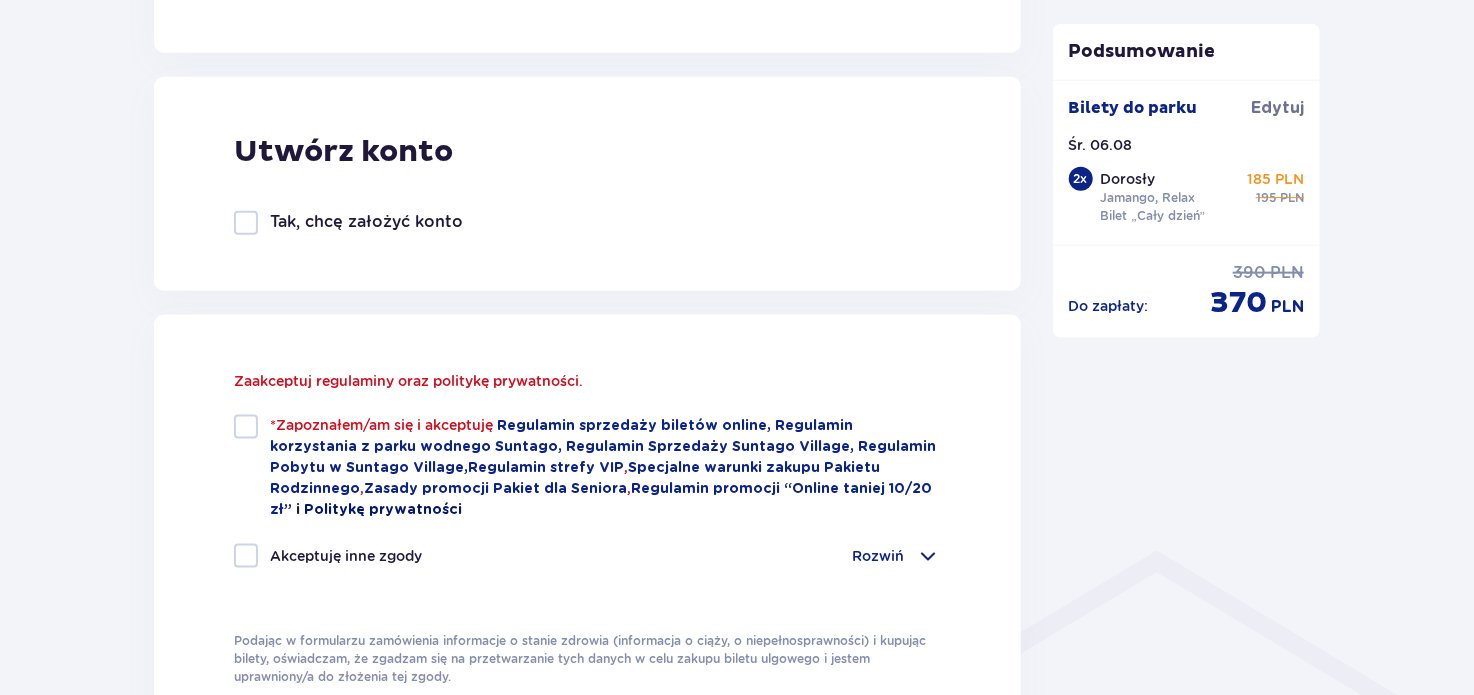 scroll, scrollTop: 1200, scrollLeft: 0, axis: vertical 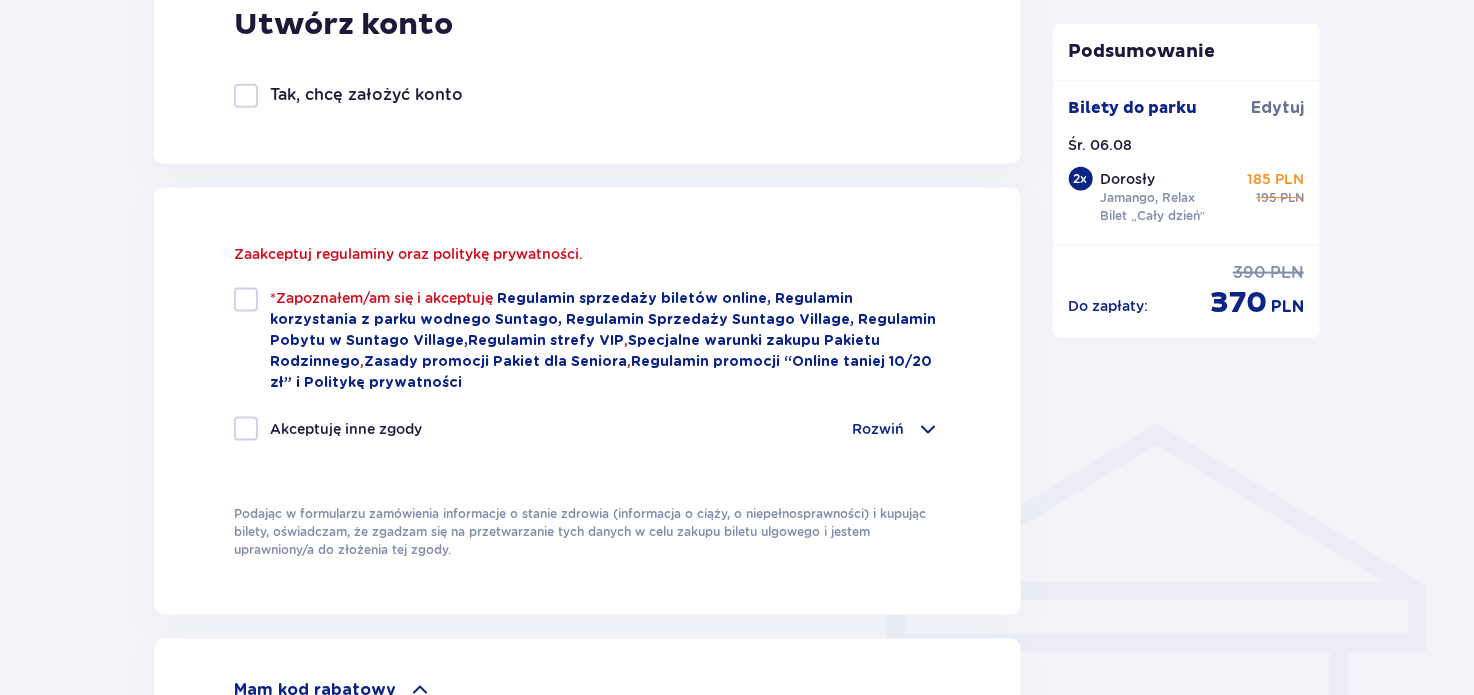 click at bounding box center [246, 300] 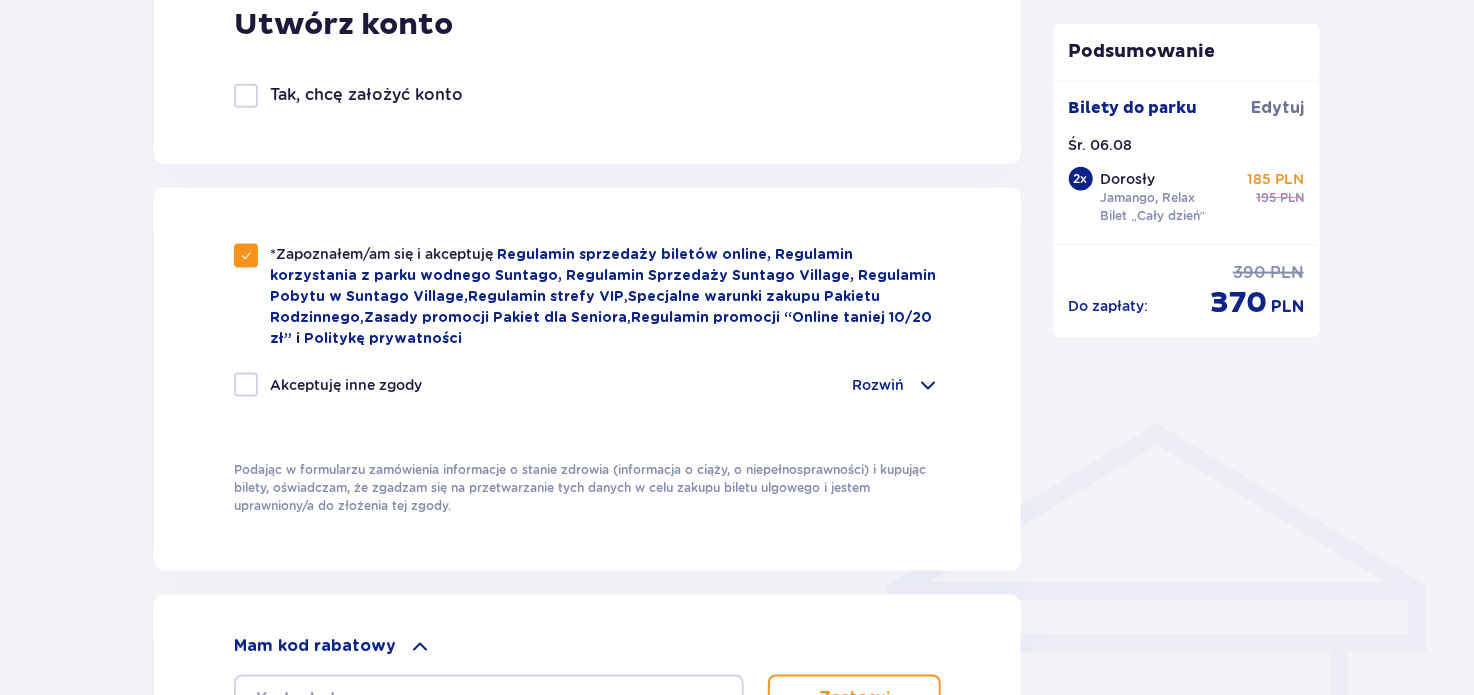 click at bounding box center (929, 385) 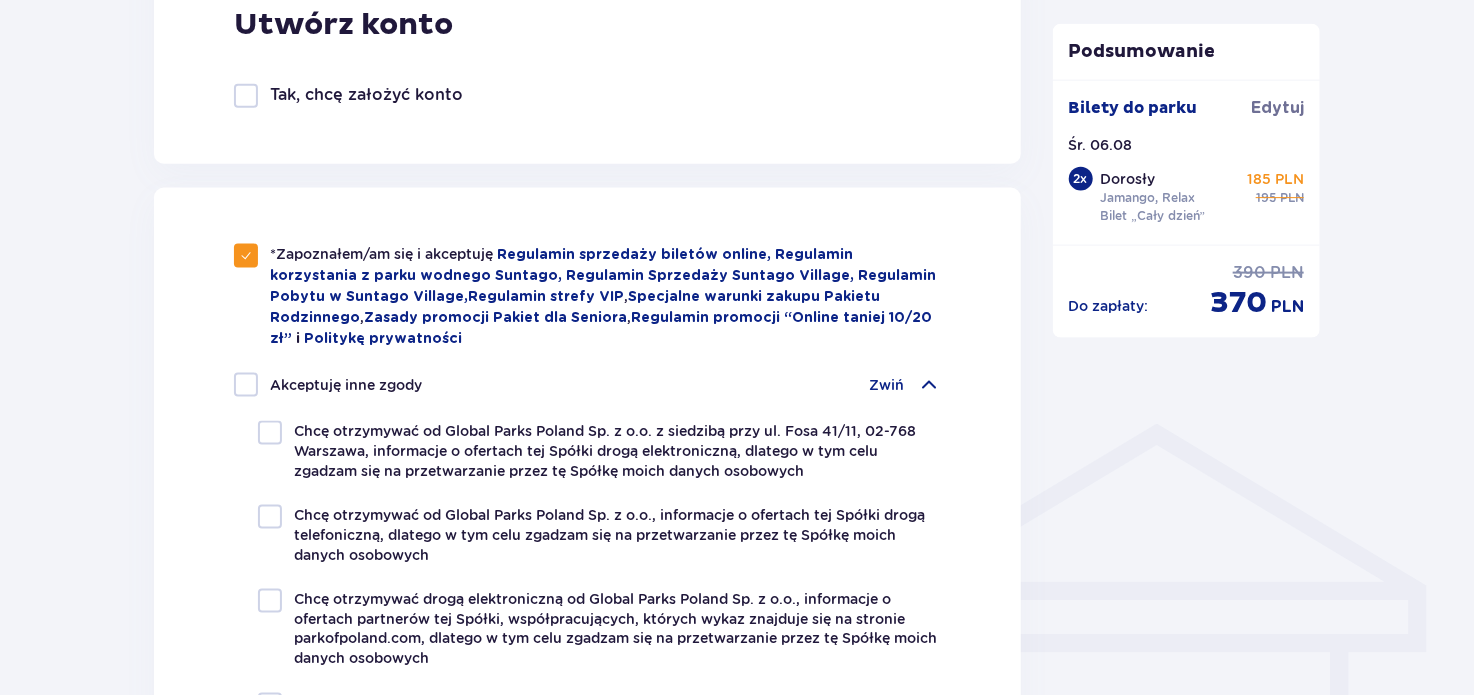 click at bounding box center (929, 385) 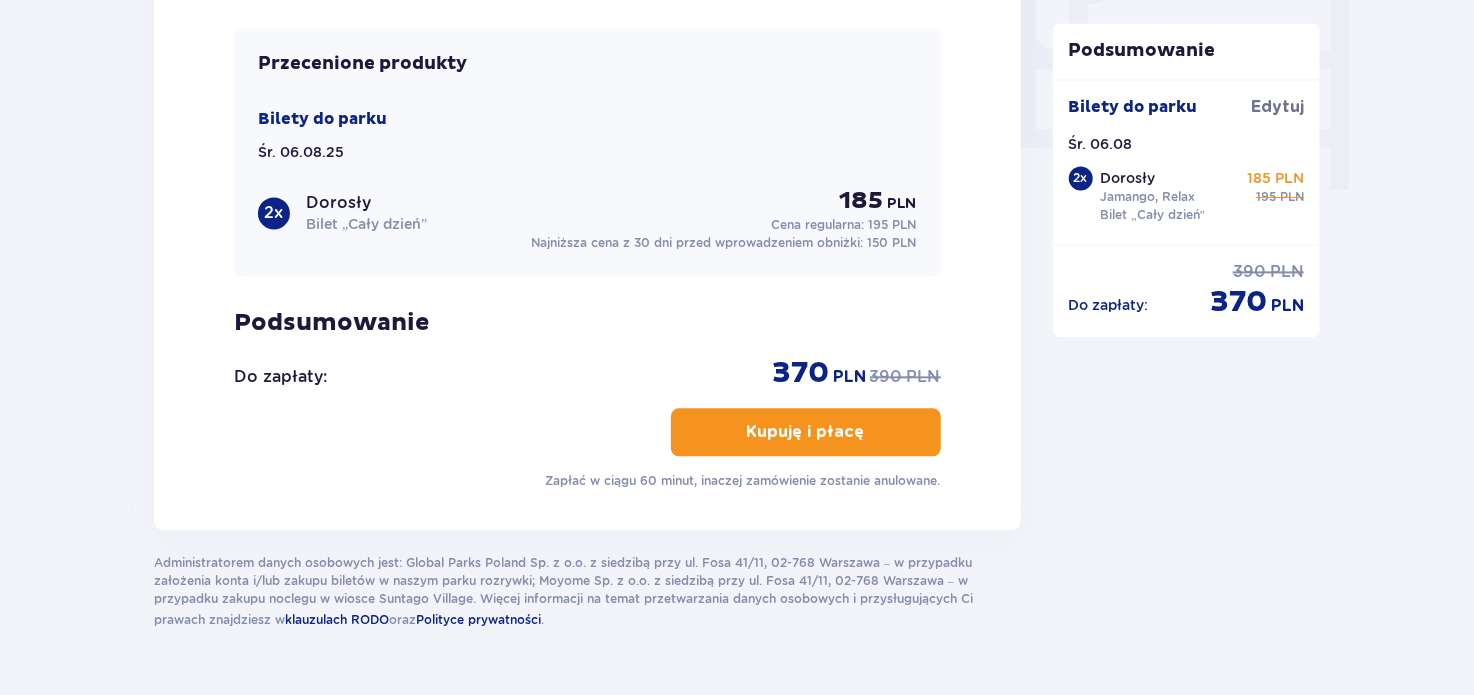 scroll, scrollTop: 2016, scrollLeft: 0, axis: vertical 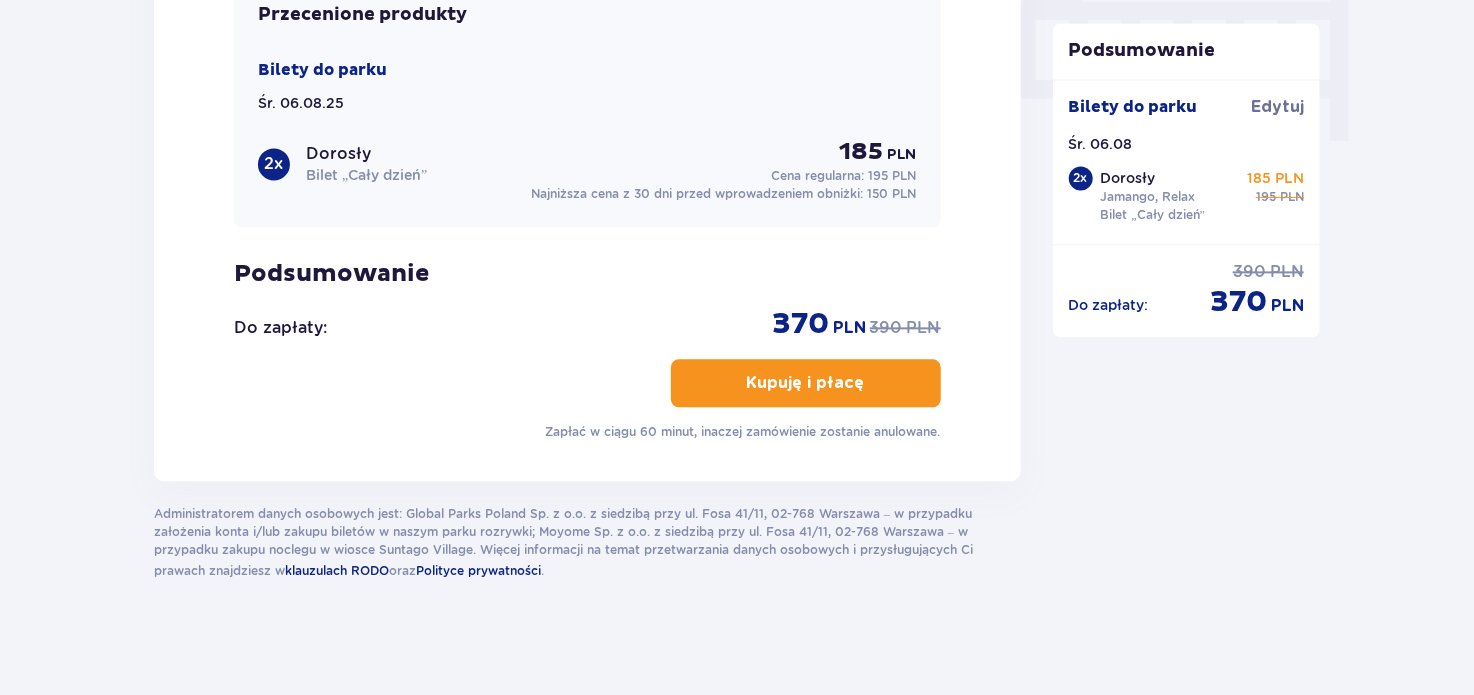 click on "Kupuję i płacę" at bounding box center [806, 383] 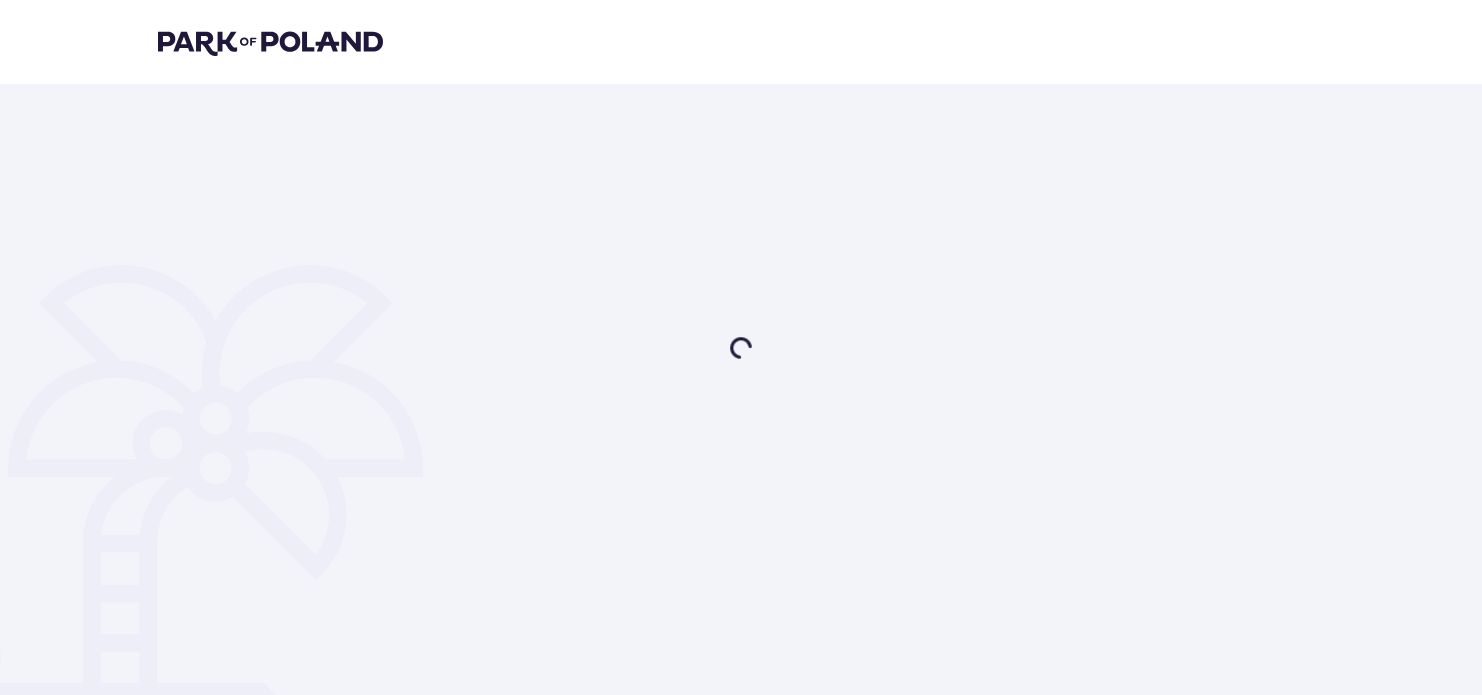 scroll, scrollTop: 0, scrollLeft: 0, axis: both 